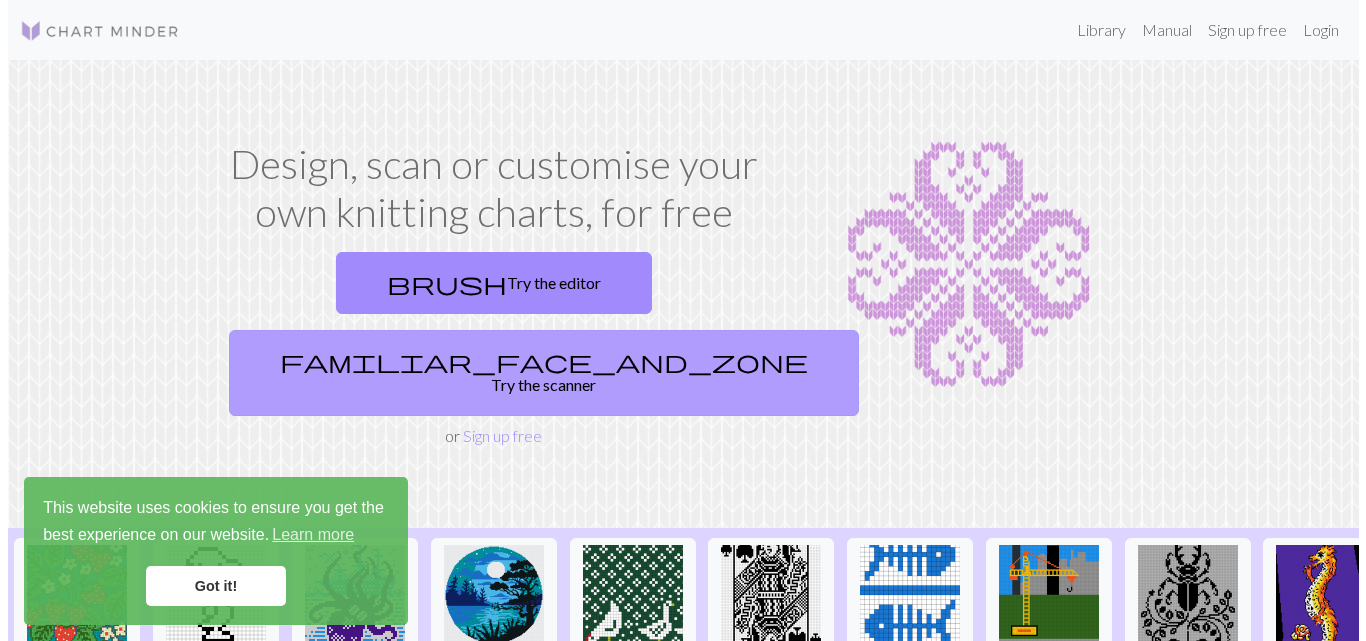 scroll, scrollTop: 0, scrollLeft: 0, axis: both 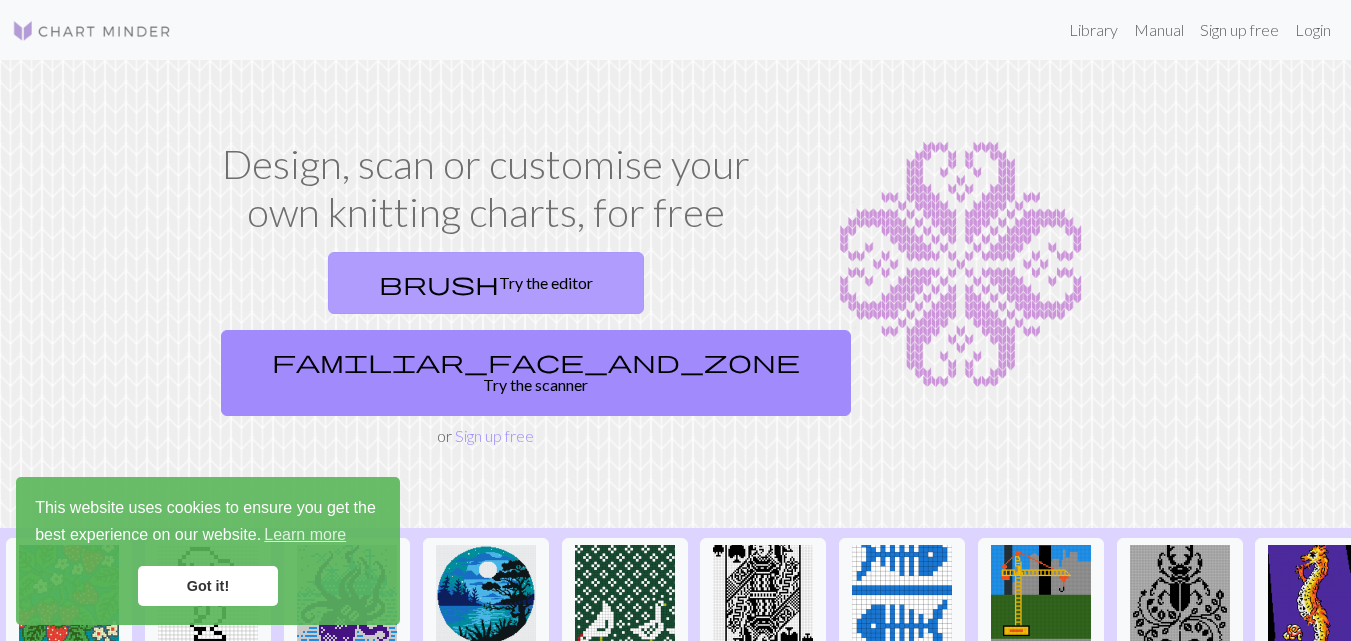 click on "brush  Try the editor" at bounding box center [486, 283] 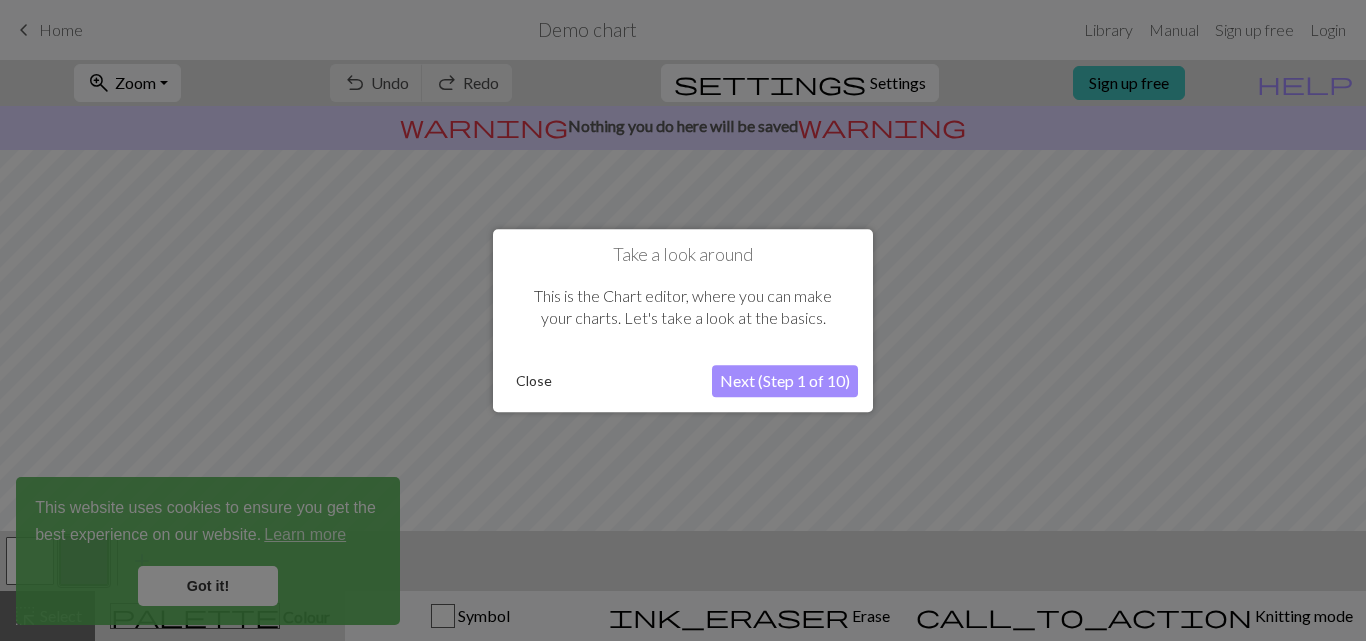 click on "Next (Step 1 of 10)" at bounding box center [785, 381] 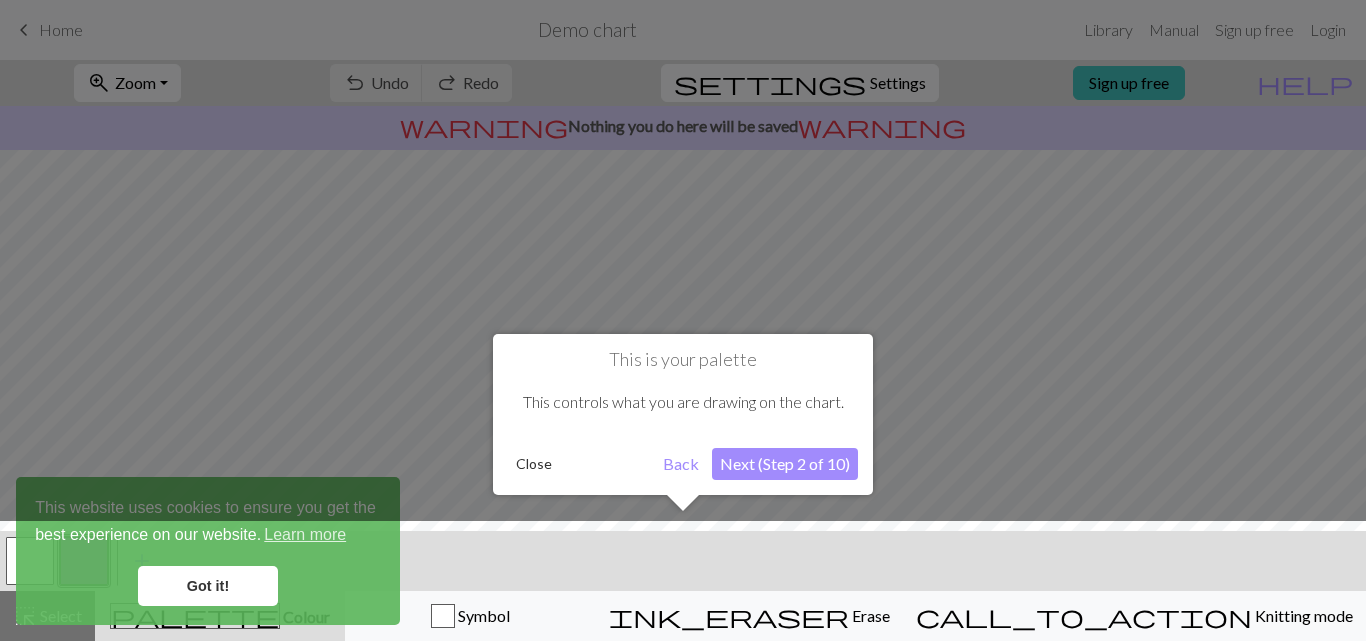 click on "Next (Step 2 of 10)" at bounding box center [785, 464] 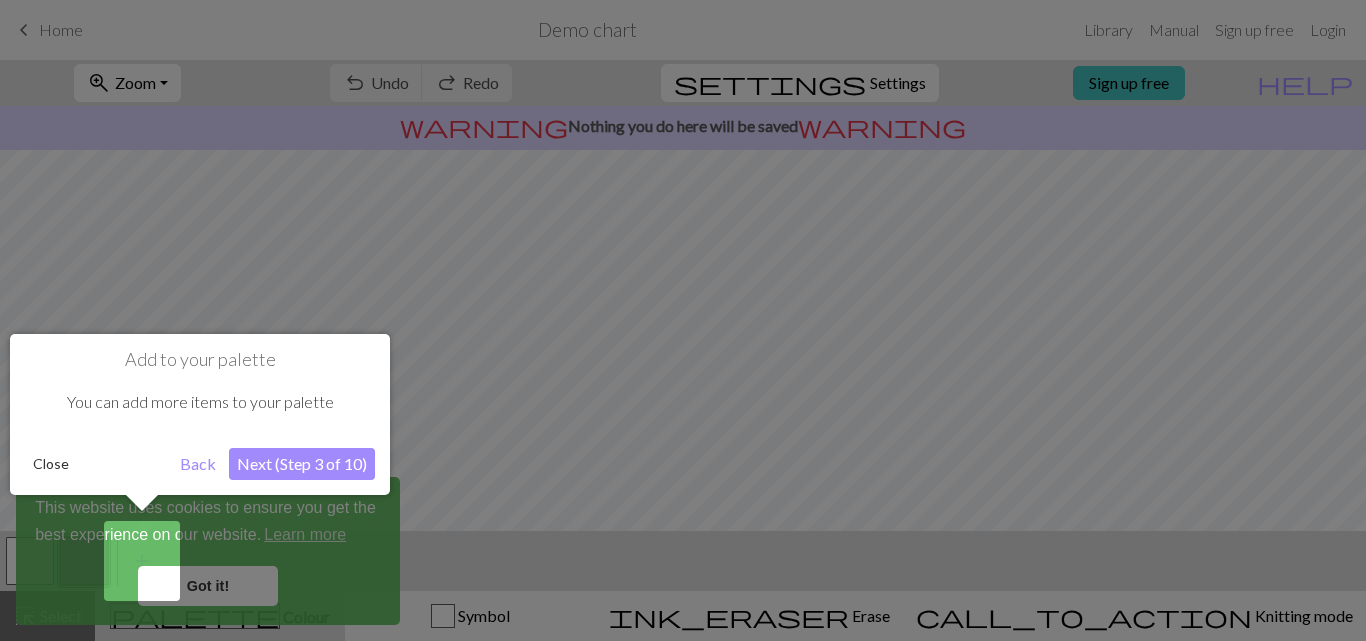 click on "Next (Step 3 of 10)" at bounding box center [302, 464] 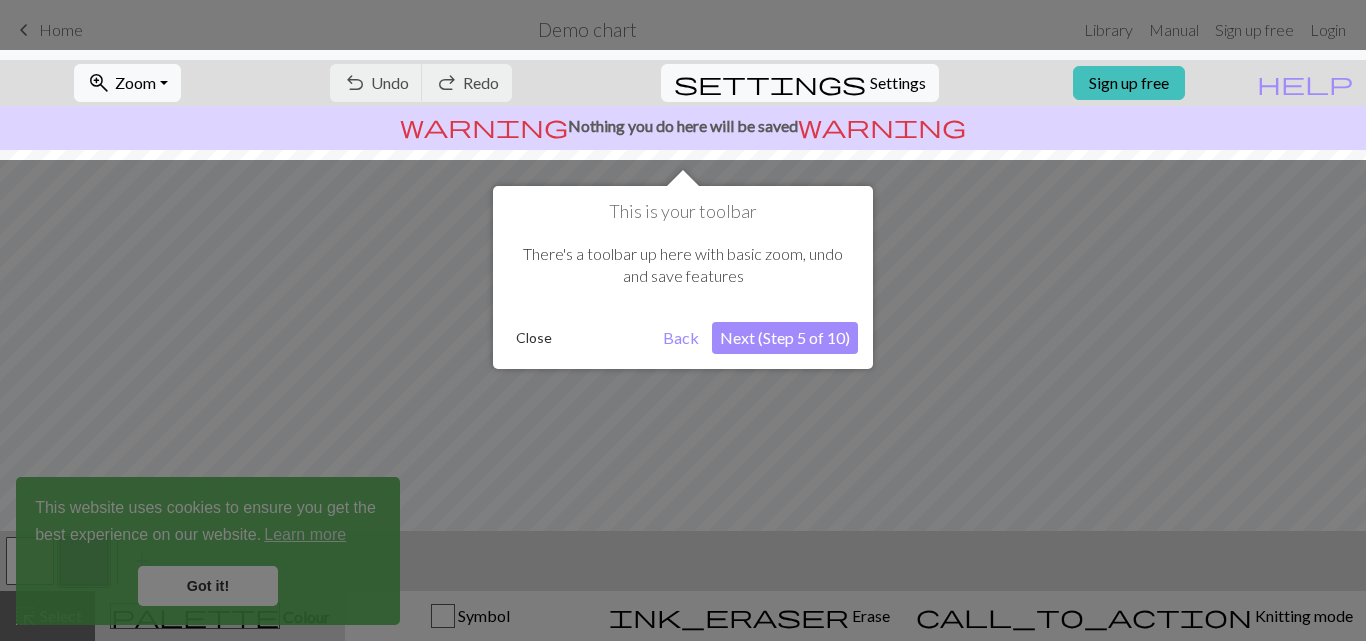 click on "Next (Step 5 of 10)" at bounding box center (785, 338) 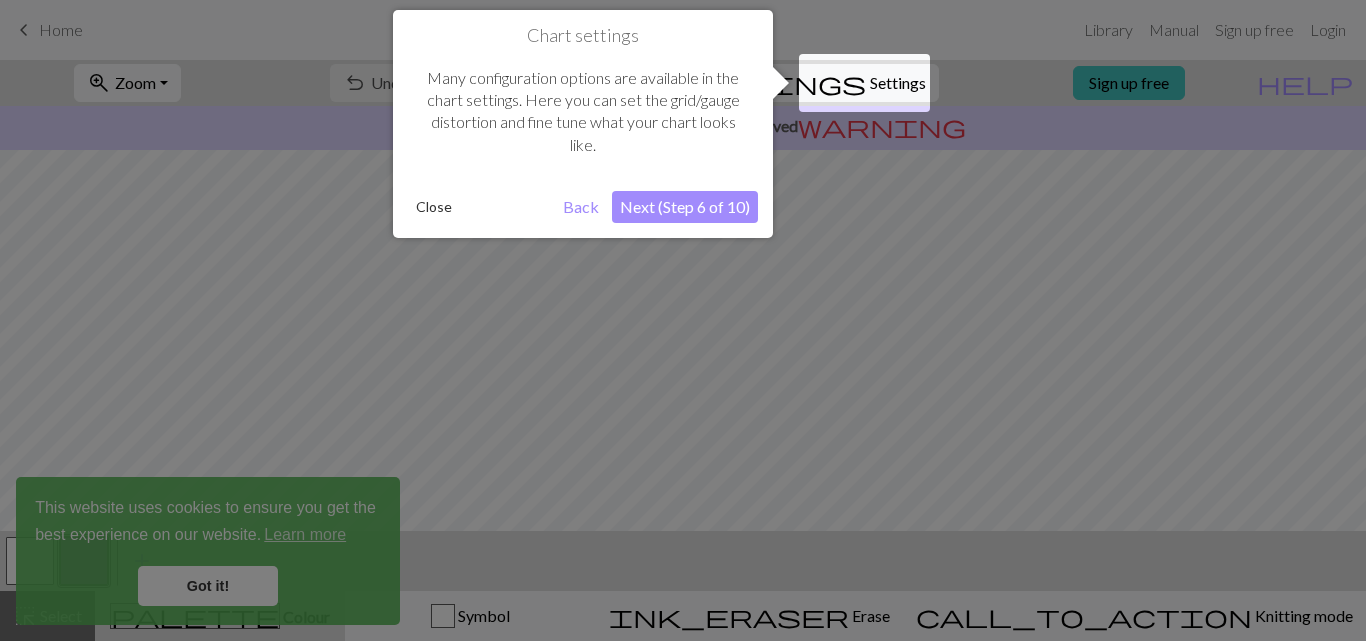 click on "Next (Step 6 of 10)" at bounding box center [685, 207] 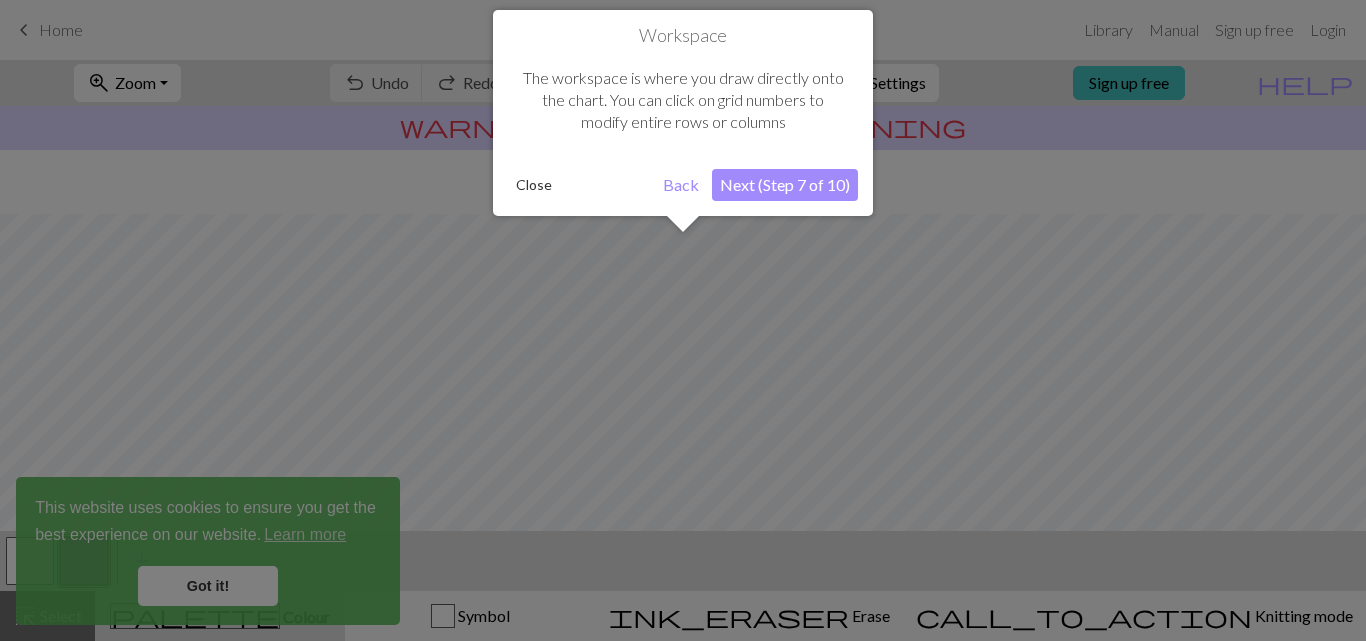 scroll, scrollTop: 120, scrollLeft: 0, axis: vertical 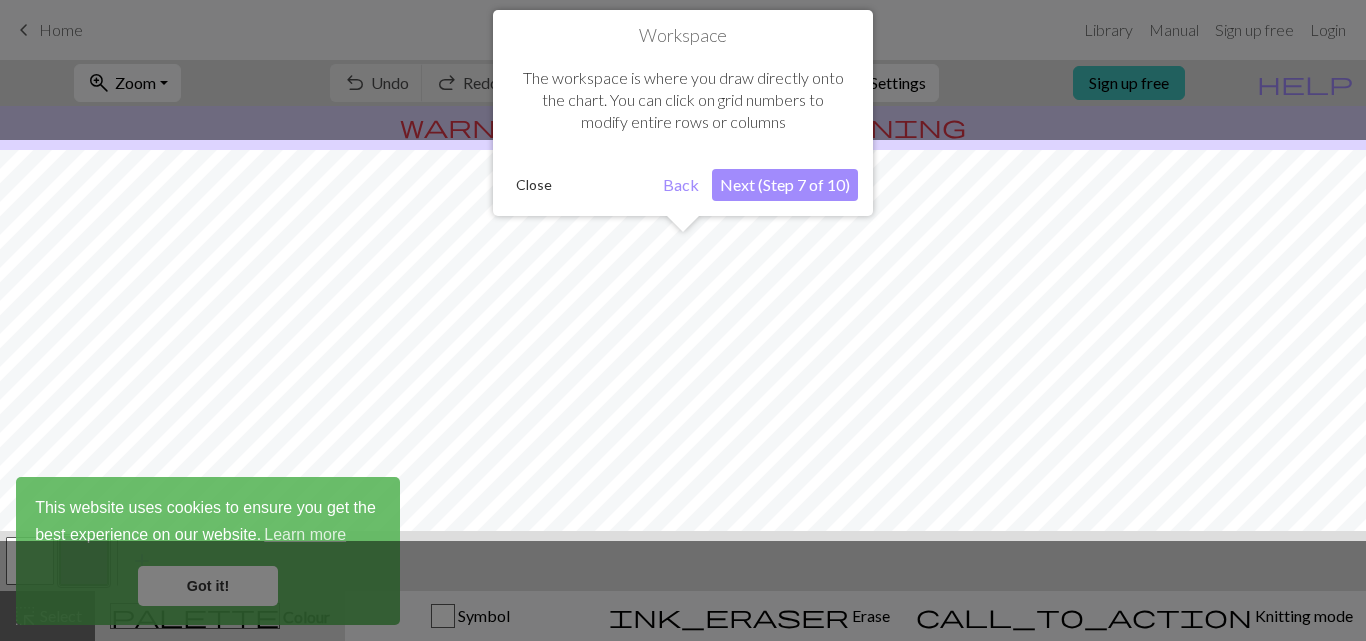 click on "Next (Step 7 of 10)" at bounding box center (785, 185) 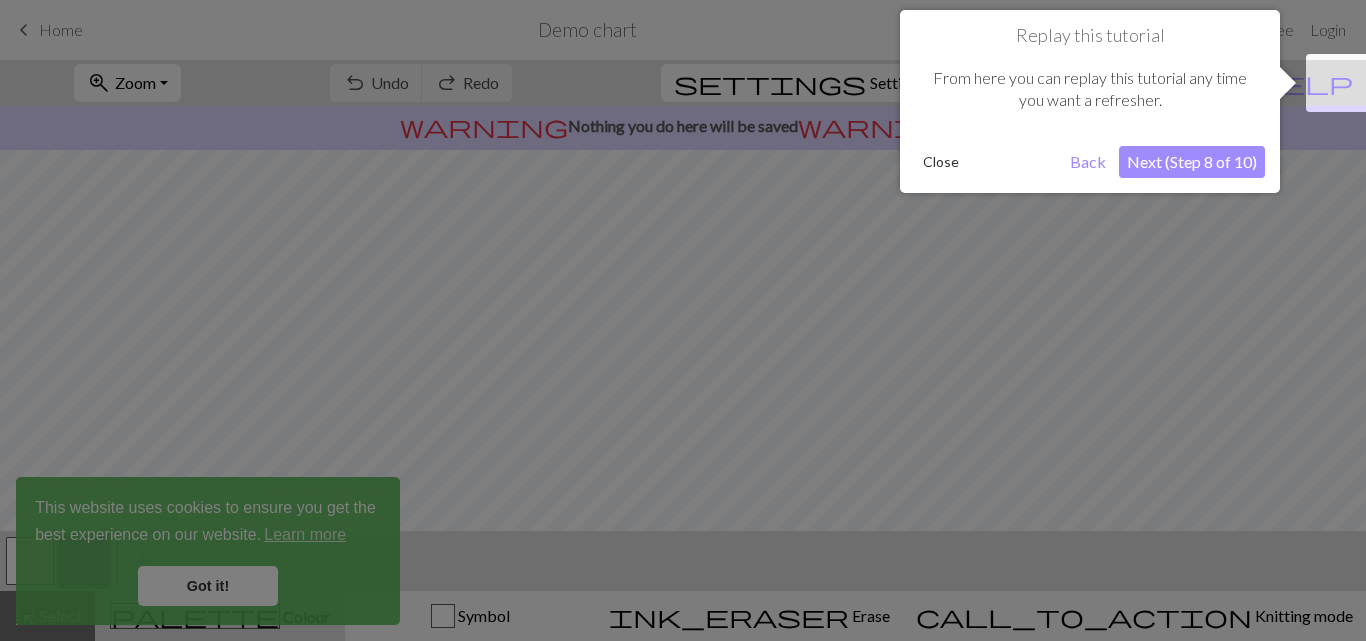 click on "Next (Step 8 of 10)" at bounding box center (1192, 162) 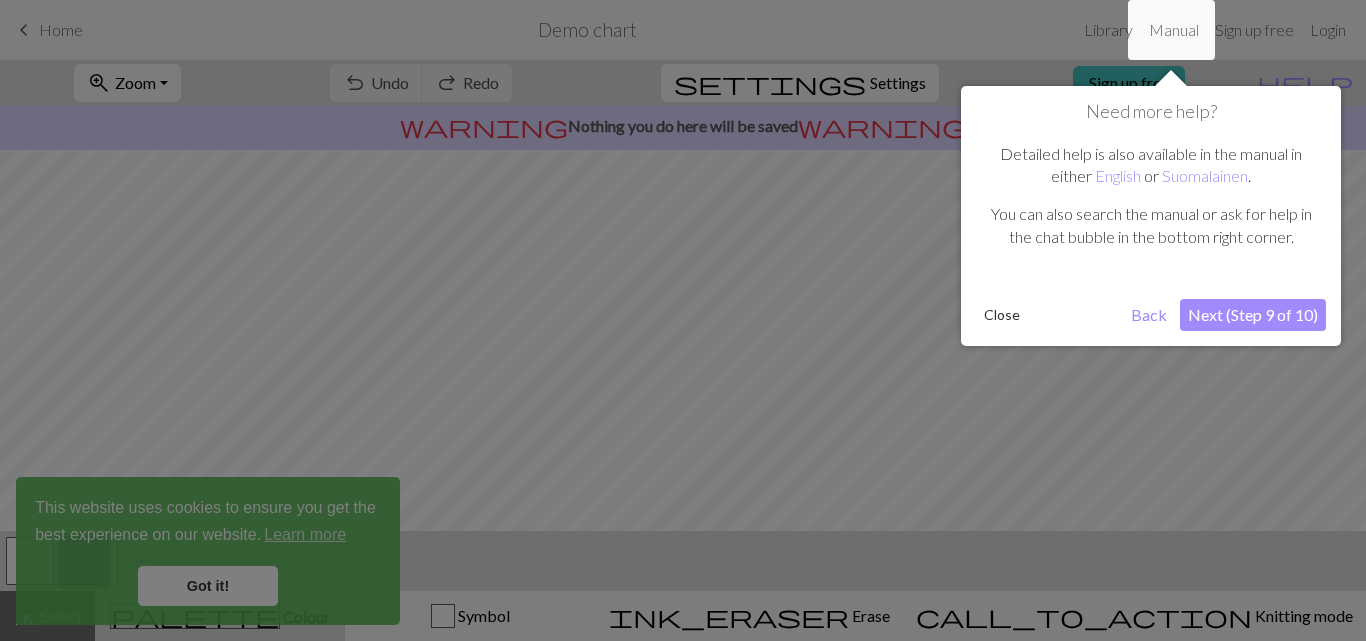click on "Next (Step 9 of 10)" at bounding box center (1253, 315) 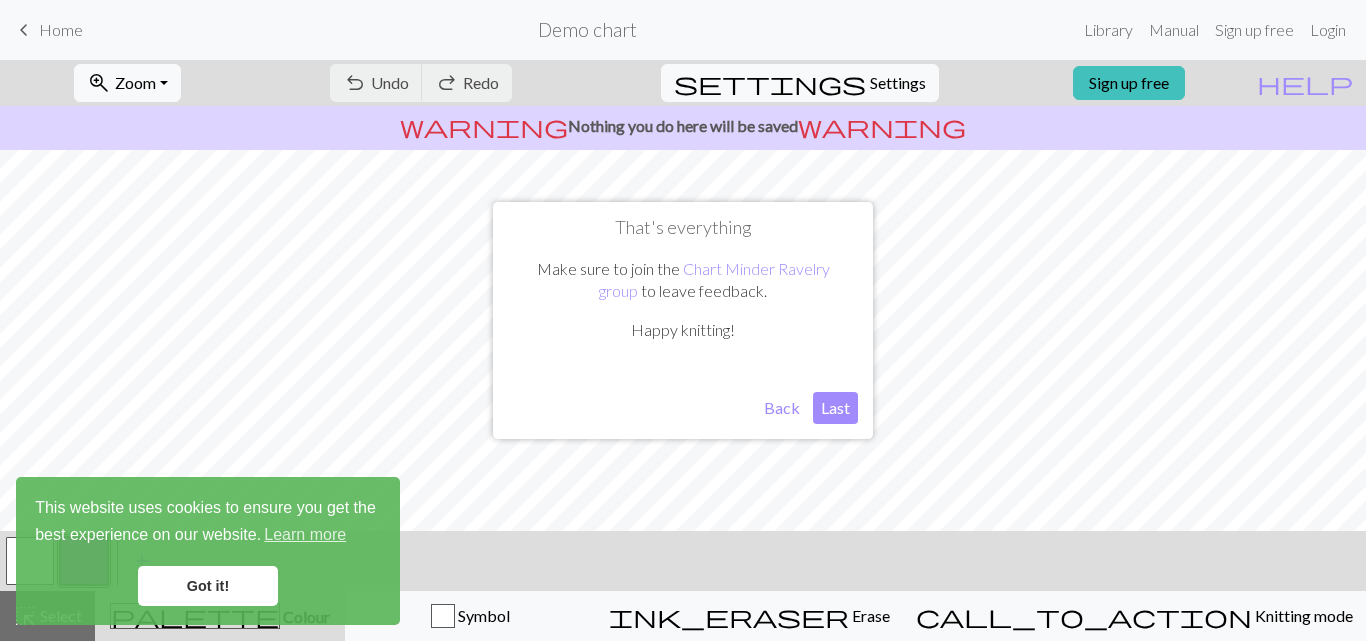 click on "Last" at bounding box center [835, 408] 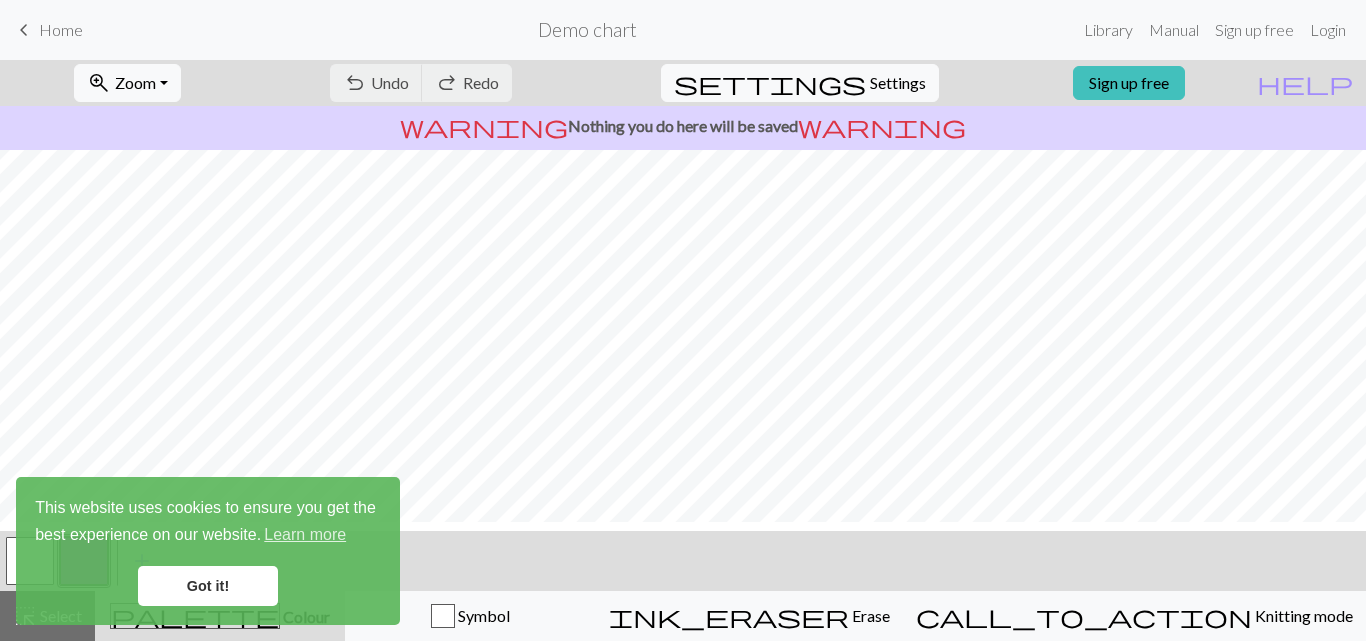 scroll, scrollTop: 0, scrollLeft: 0, axis: both 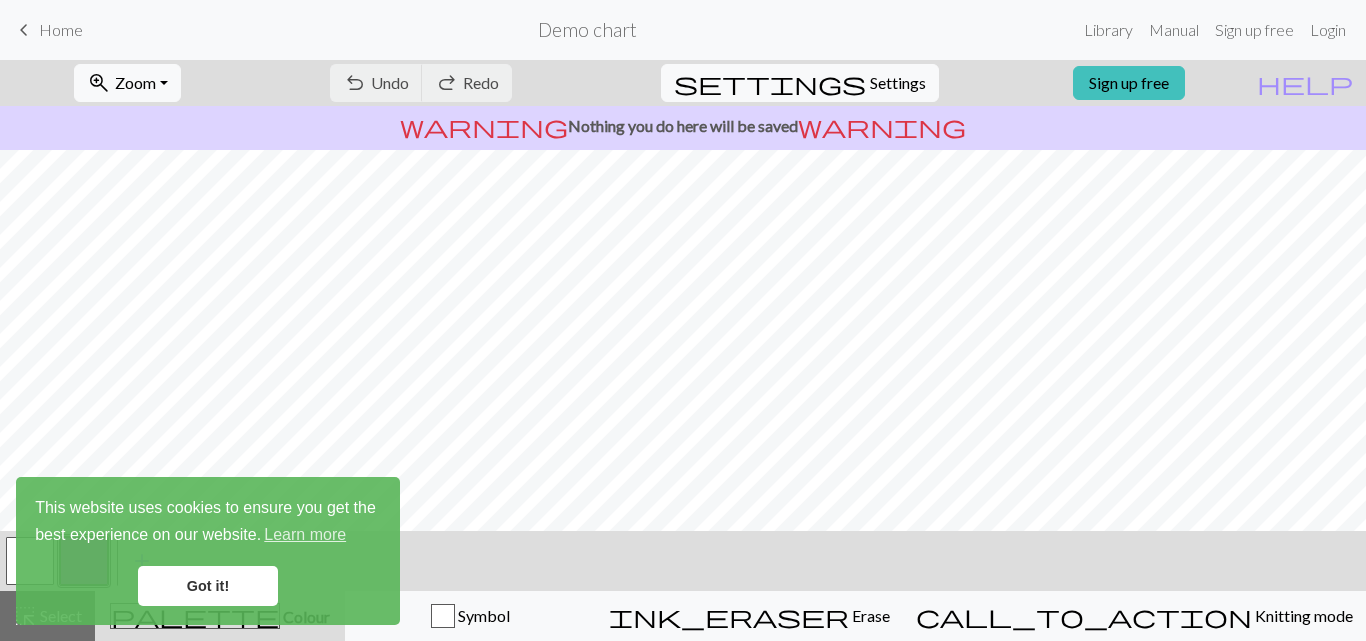 click on "Got it!" at bounding box center [208, 586] 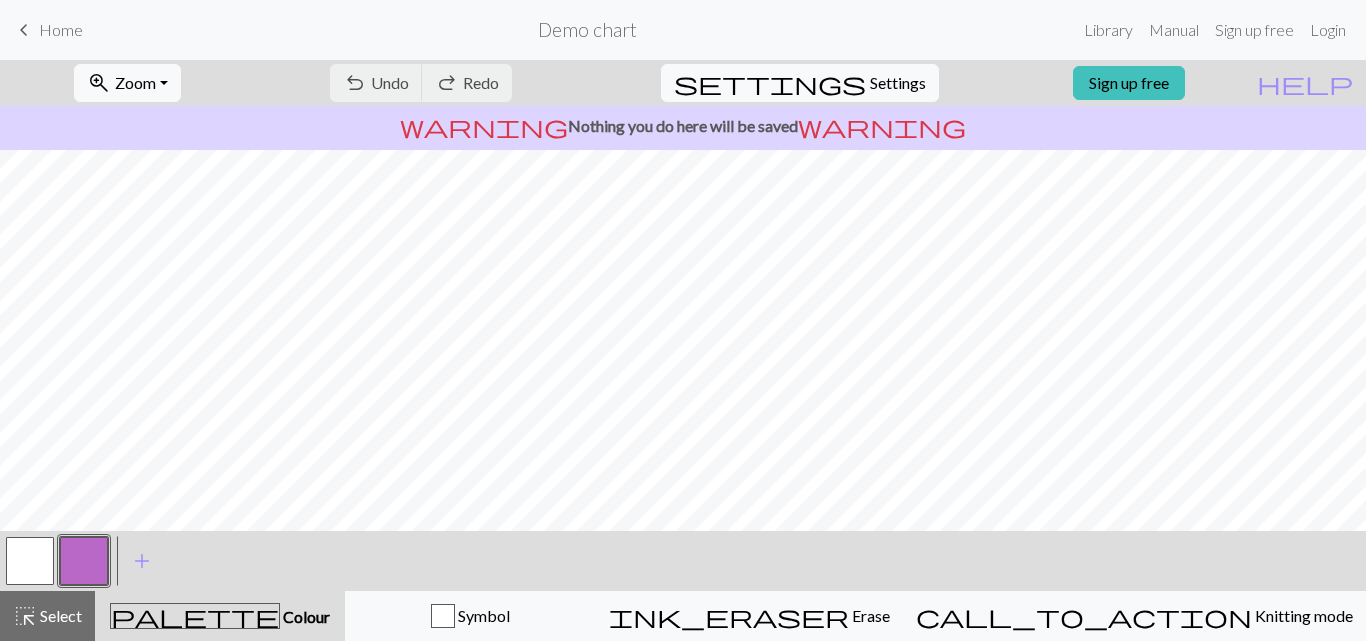 drag, startPoint x: 37, startPoint y: 559, endPoint x: 20, endPoint y: 580, distance: 27.018513 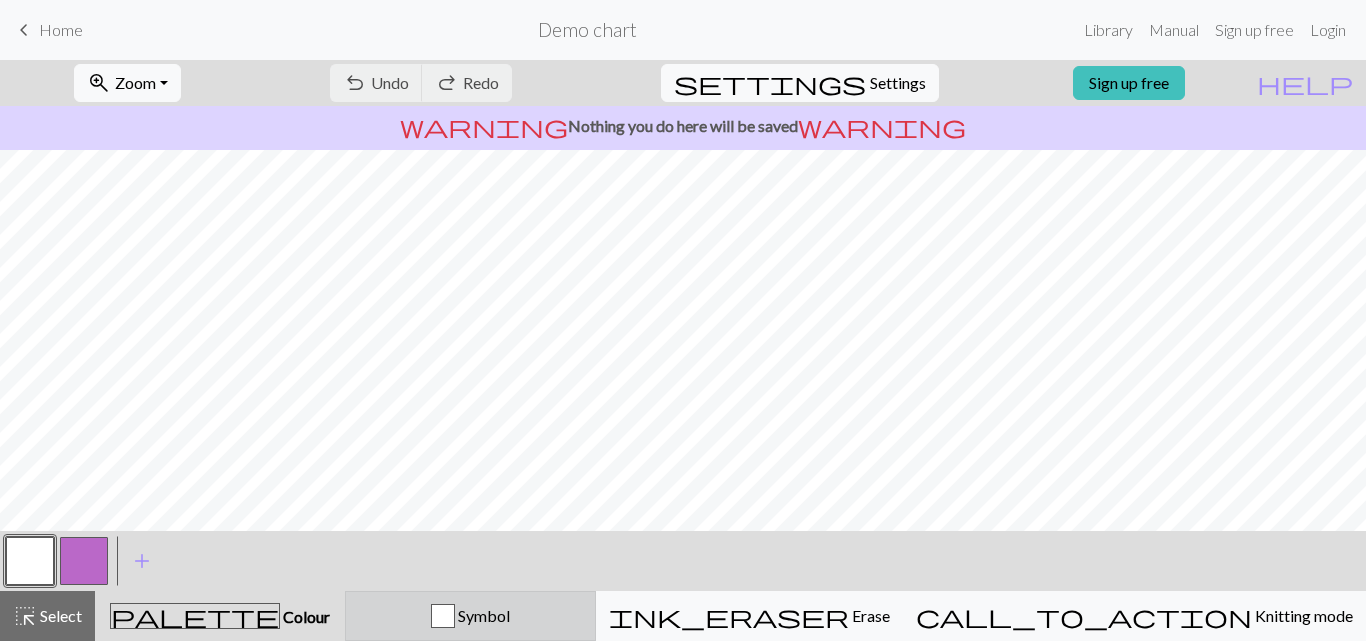 click on "Symbol" at bounding box center (482, 615) 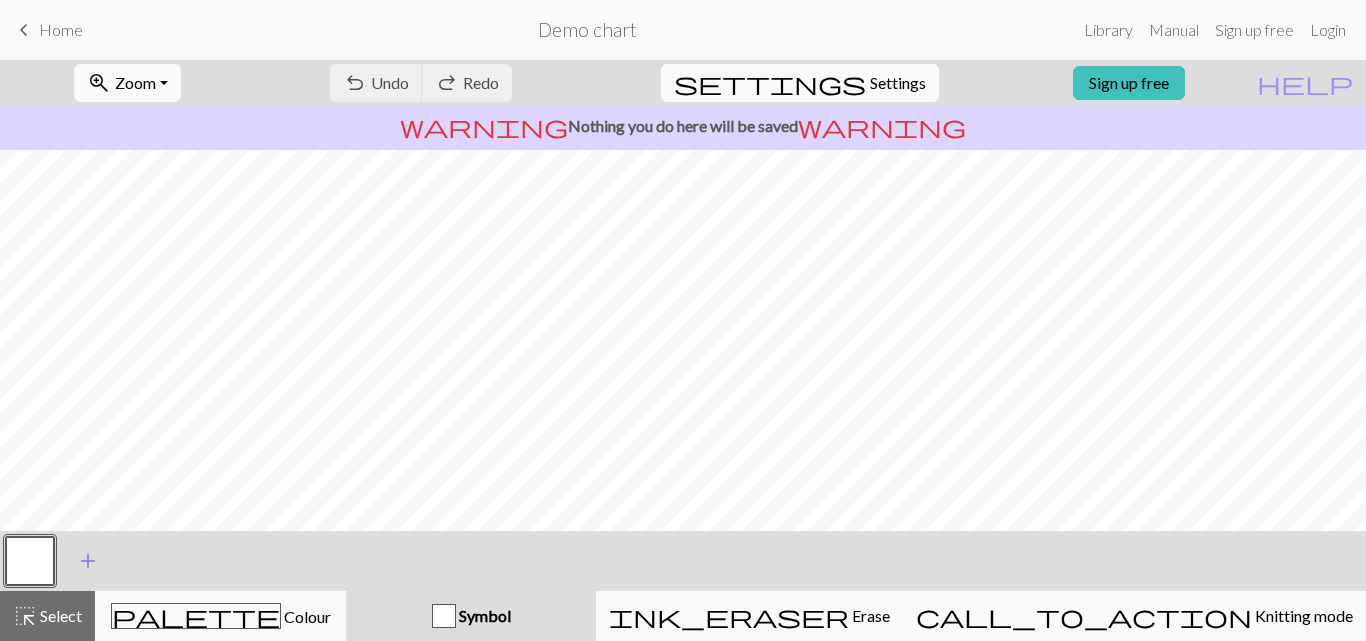 click on "add" at bounding box center [88, 561] 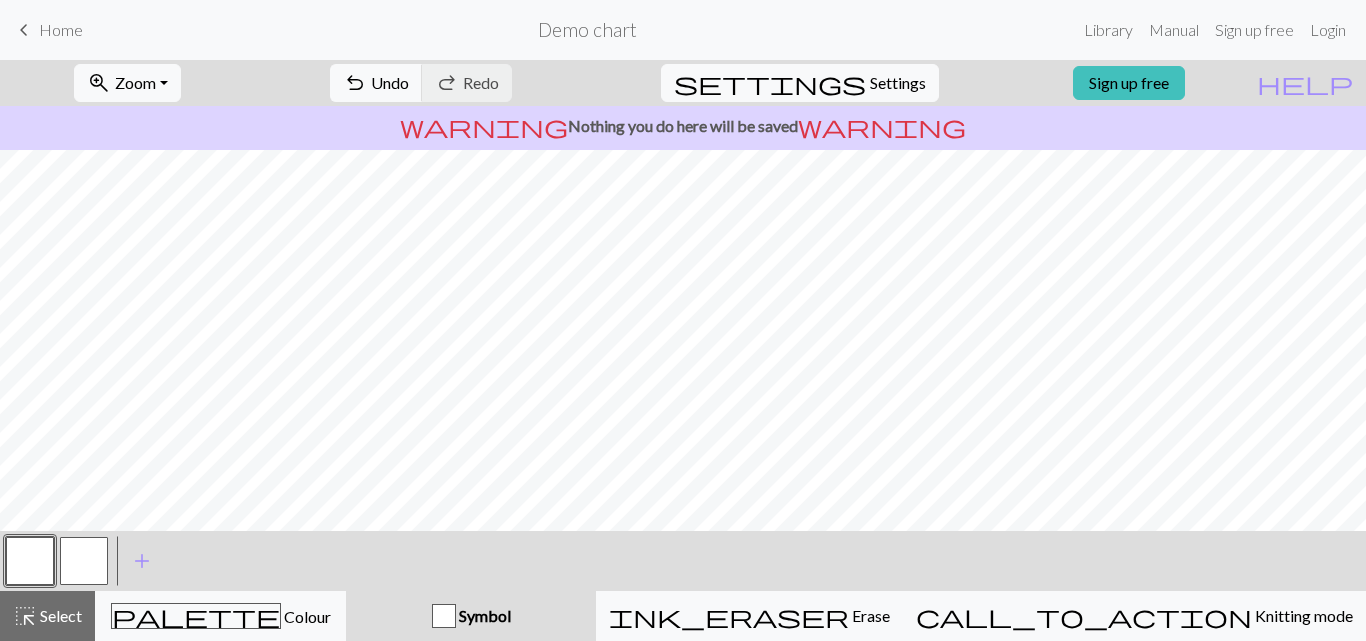 click at bounding box center (30, 561) 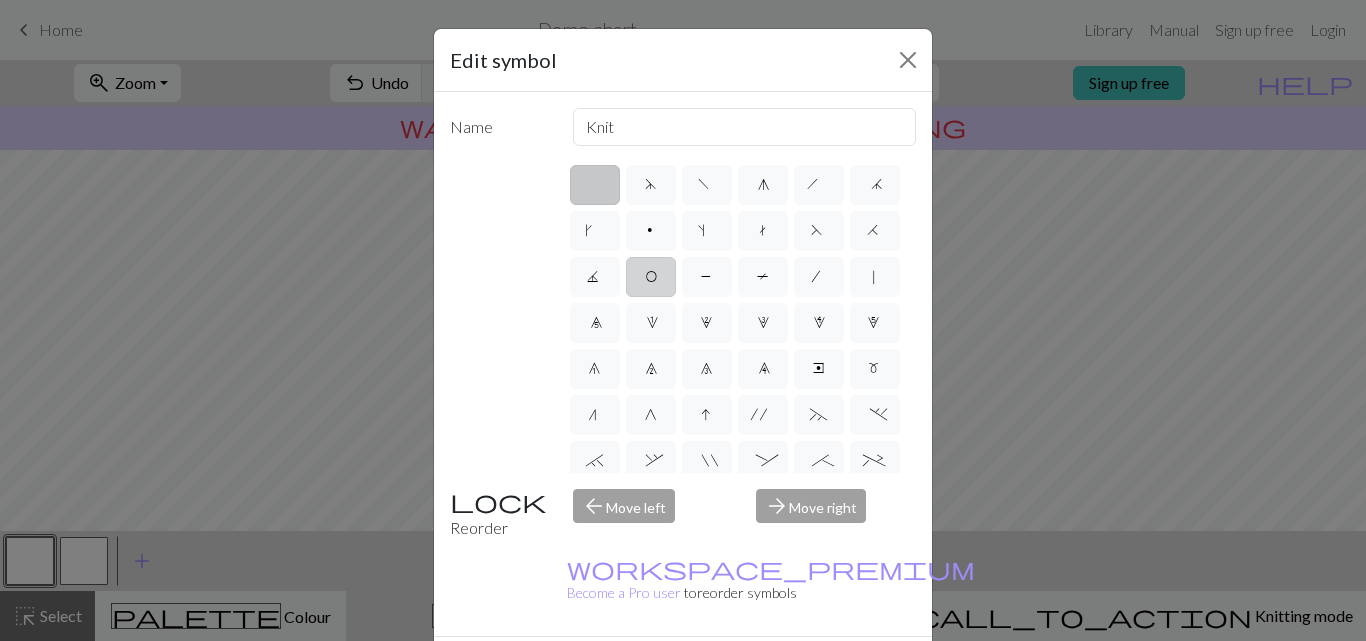 click on "O" at bounding box center [651, 279] 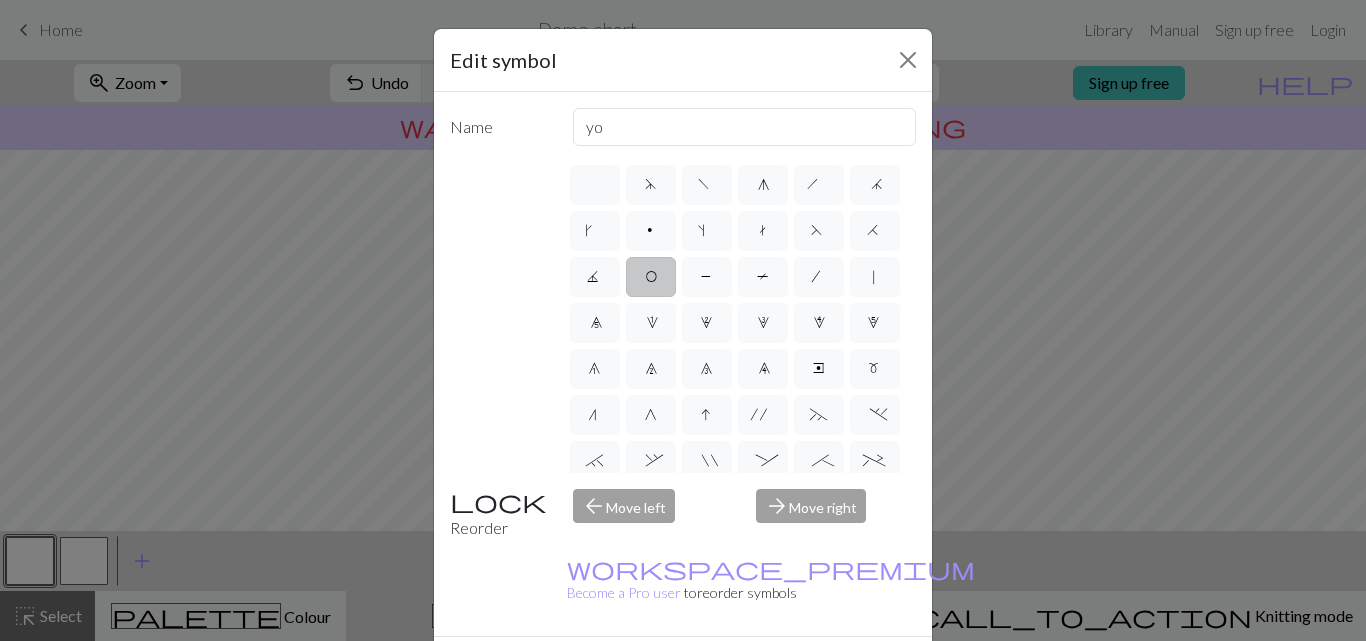 click on "Done" at bounding box center (803, 672) 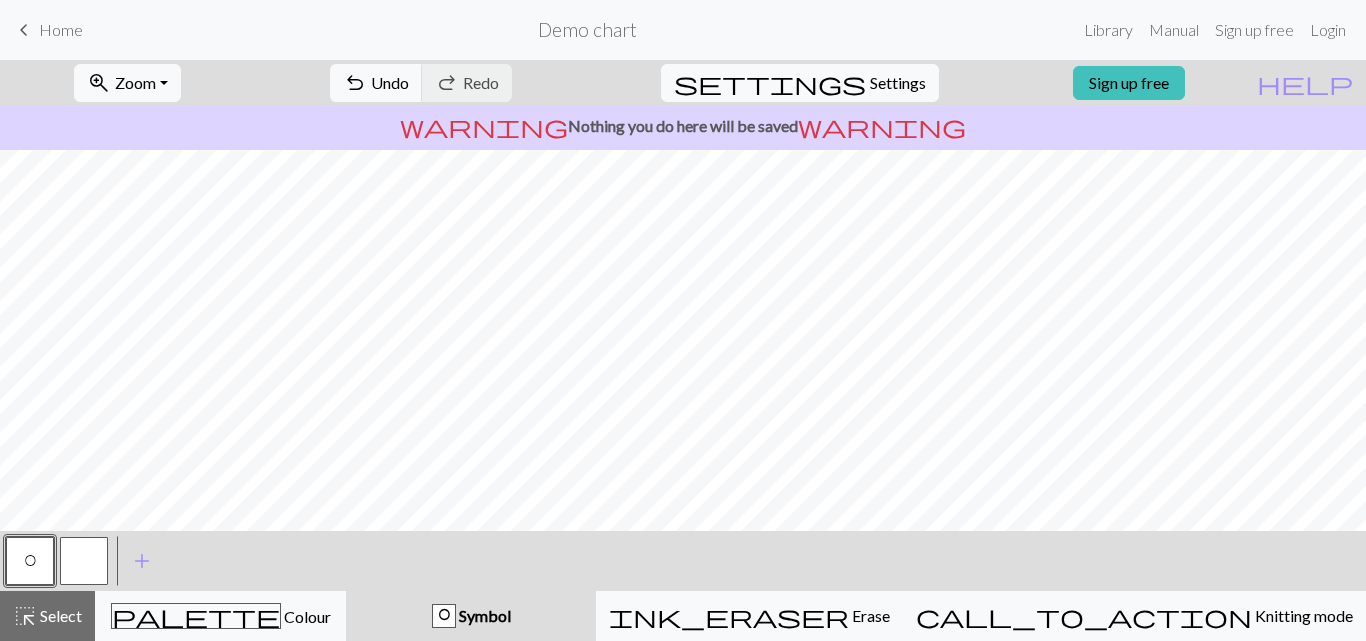 click at bounding box center (84, 561) 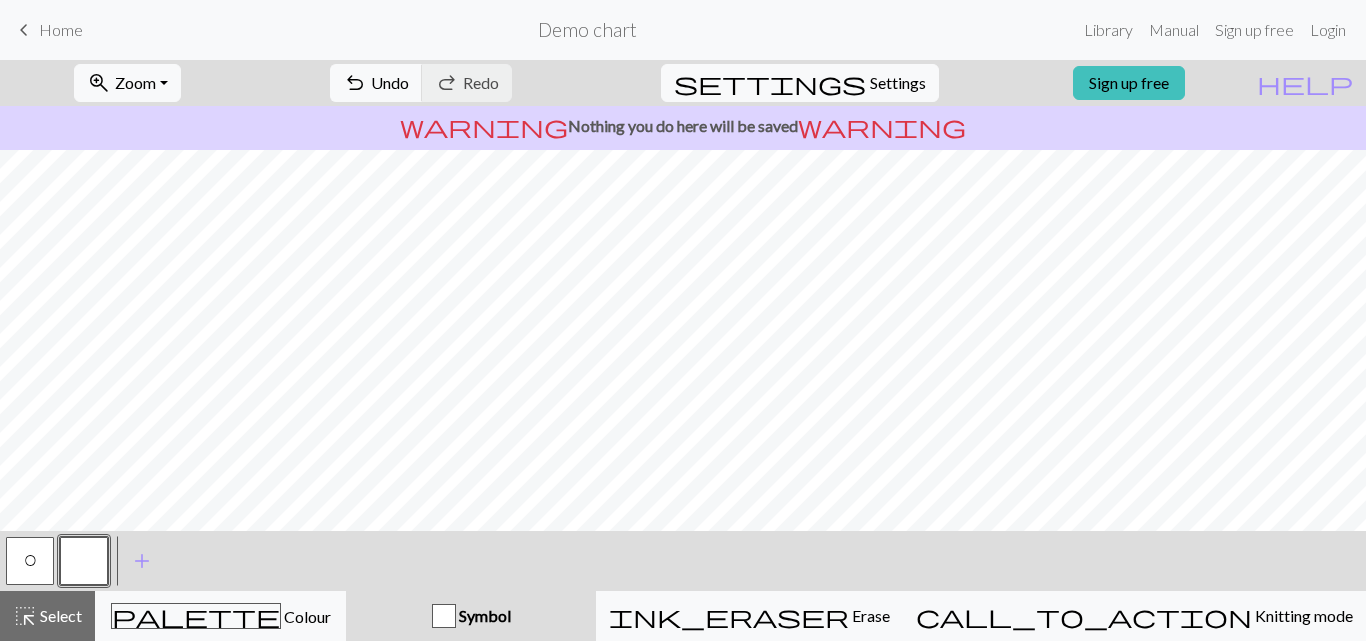 click on "Symbol" at bounding box center (483, 615) 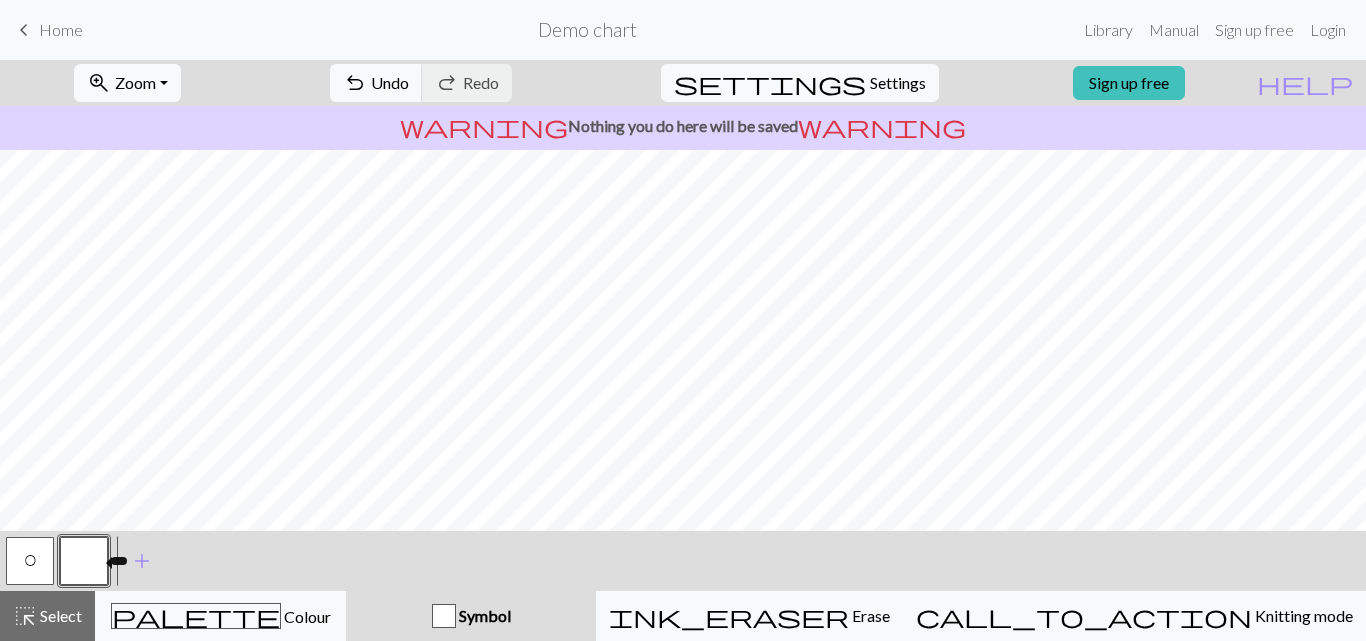 click at bounding box center (84, 561) 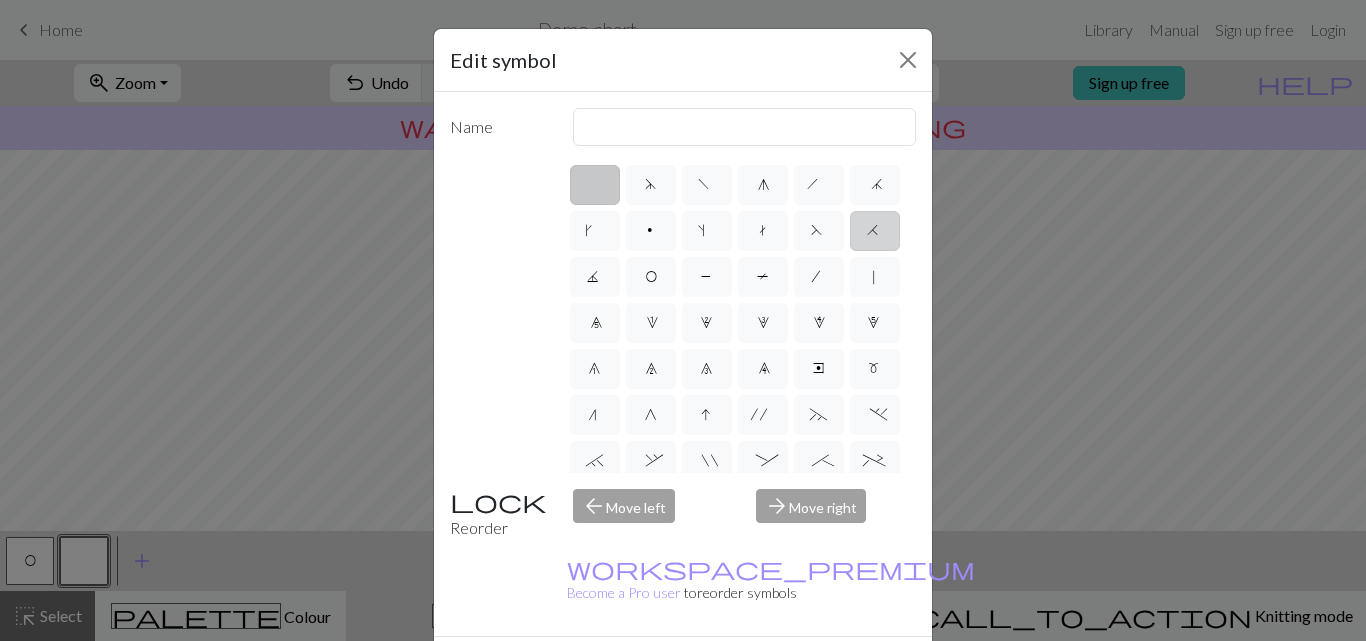 click on "H" at bounding box center (875, 233) 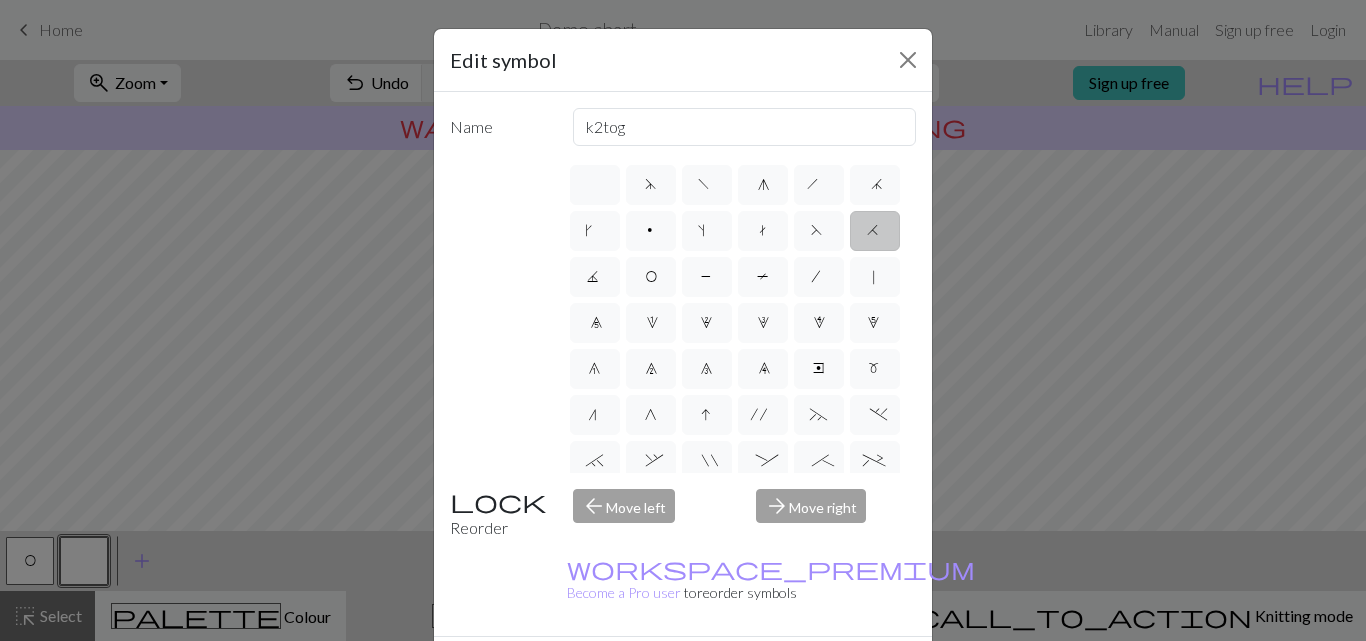 click on "Done" at bounding box center [803, 672] 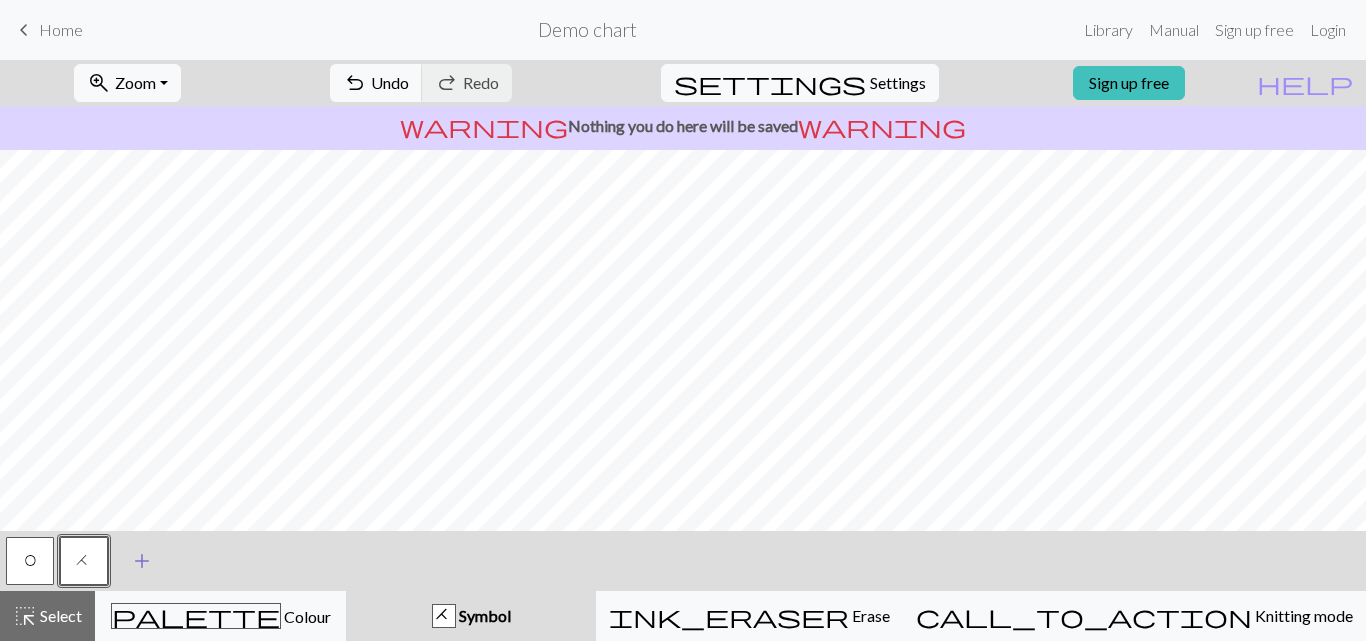 click on "add" at bounding box center (142, 561) 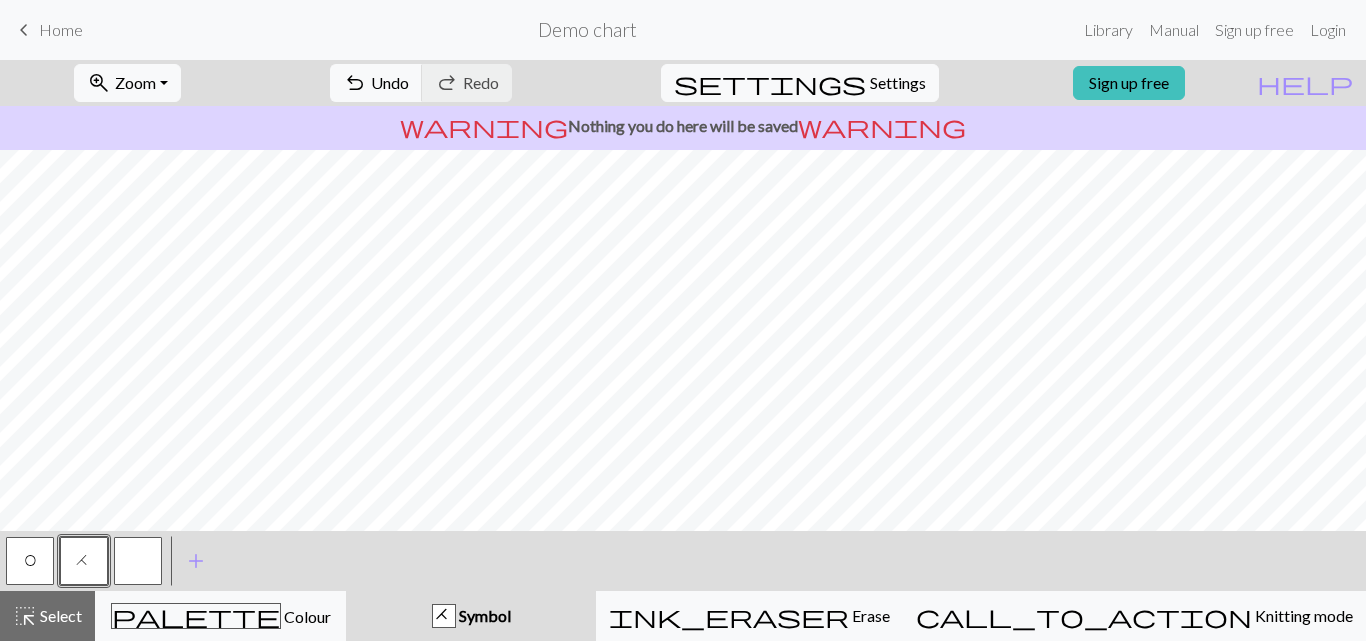 click at bounding box center (138, 561) 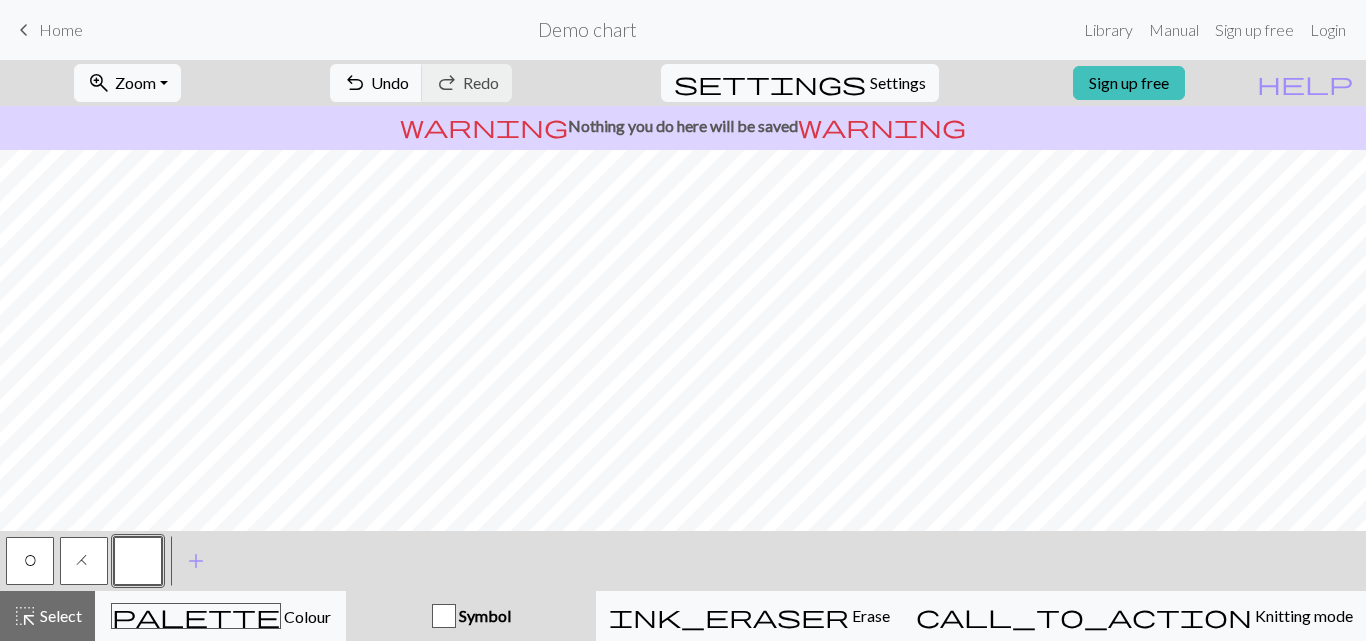 click at bounding box center [138, 561] 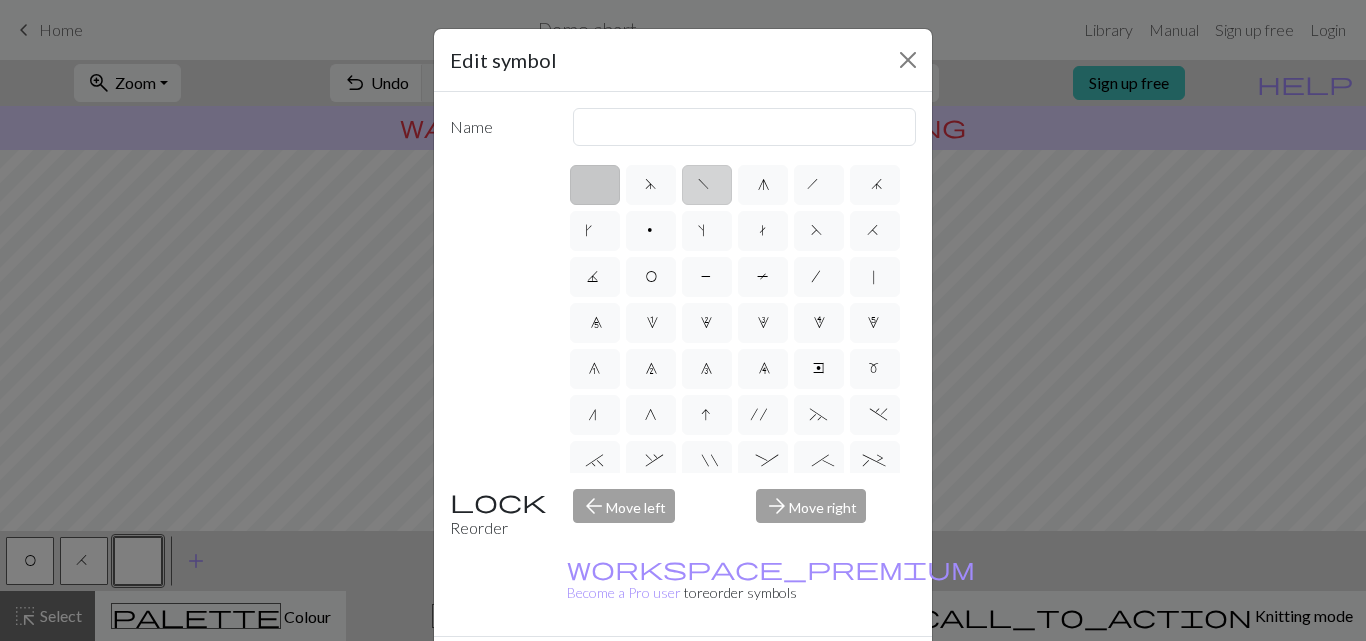 click on "f" at bounding box center (707, 185) 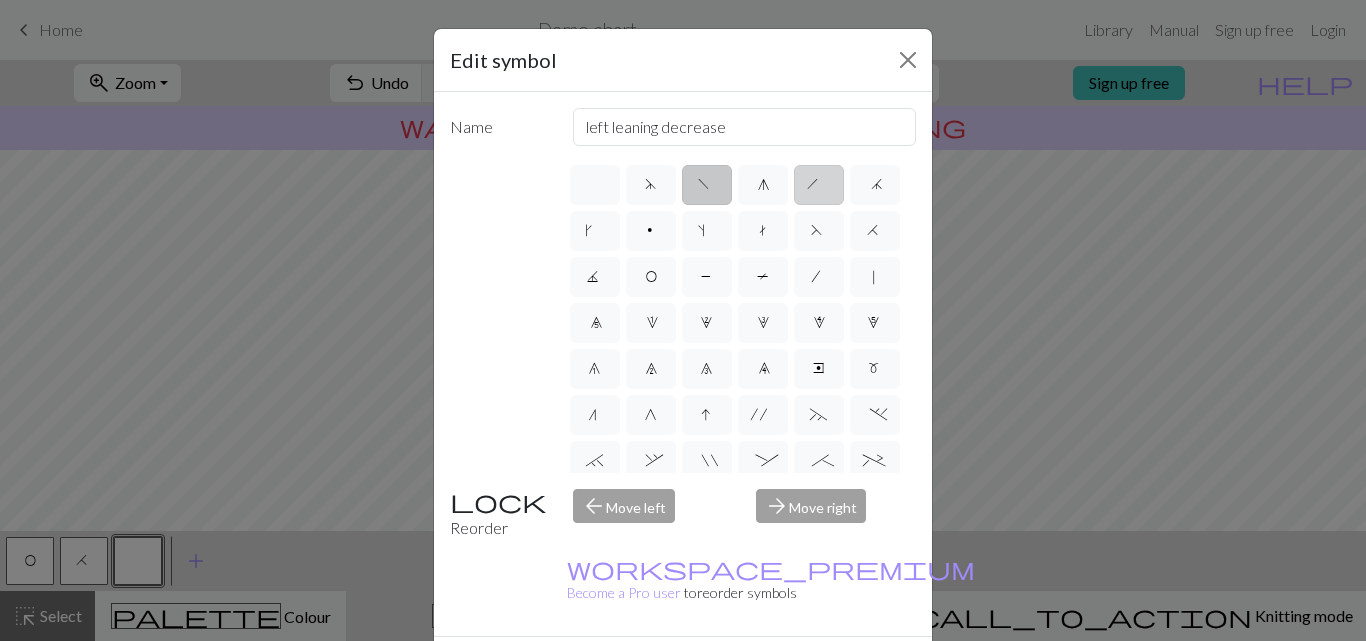 click on "h" at bounding box center [819, 185] 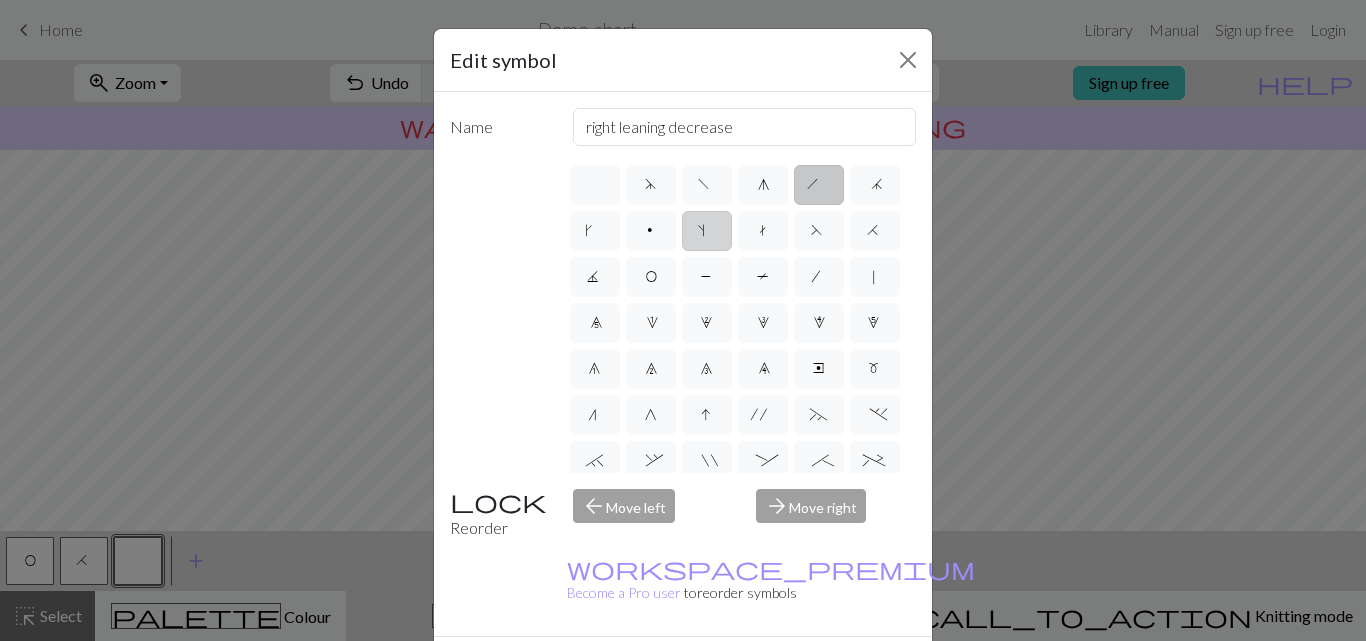 click on "s" at bounding box center [707, 231] 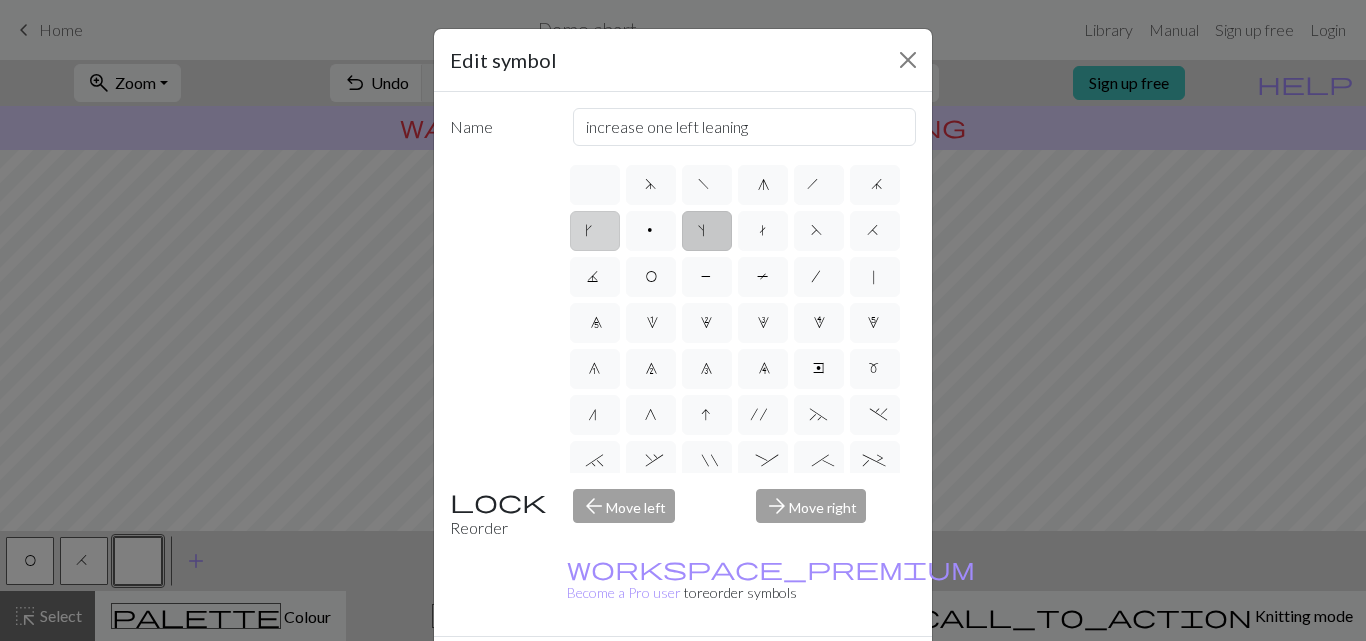 click on "k" at bounding box center [595, 233] 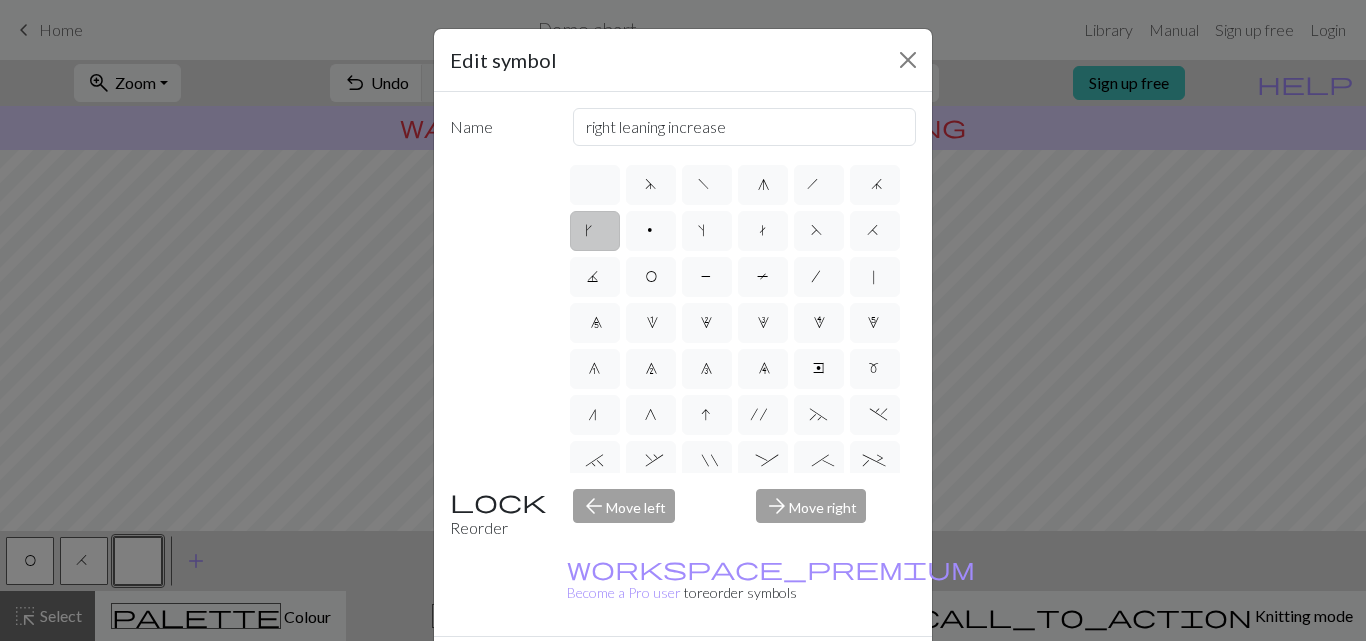 click on "Done" at bounding box center [803, 672] 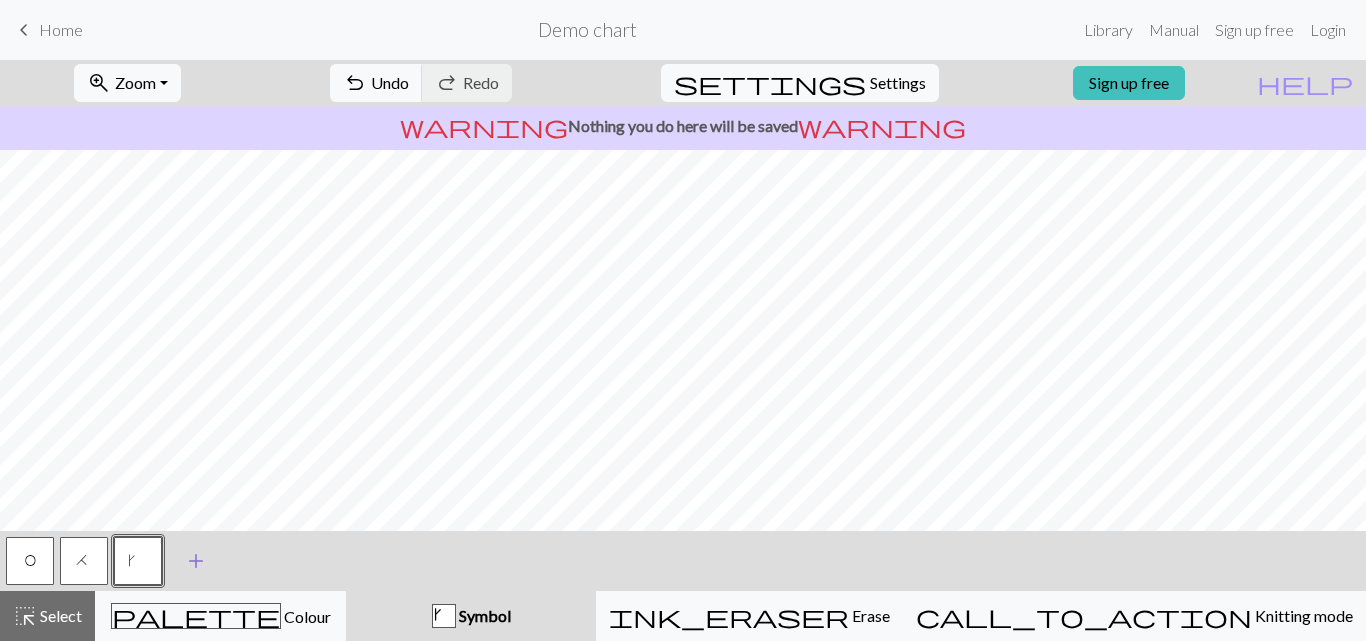 click on "add" at bounding box center (196, 561) 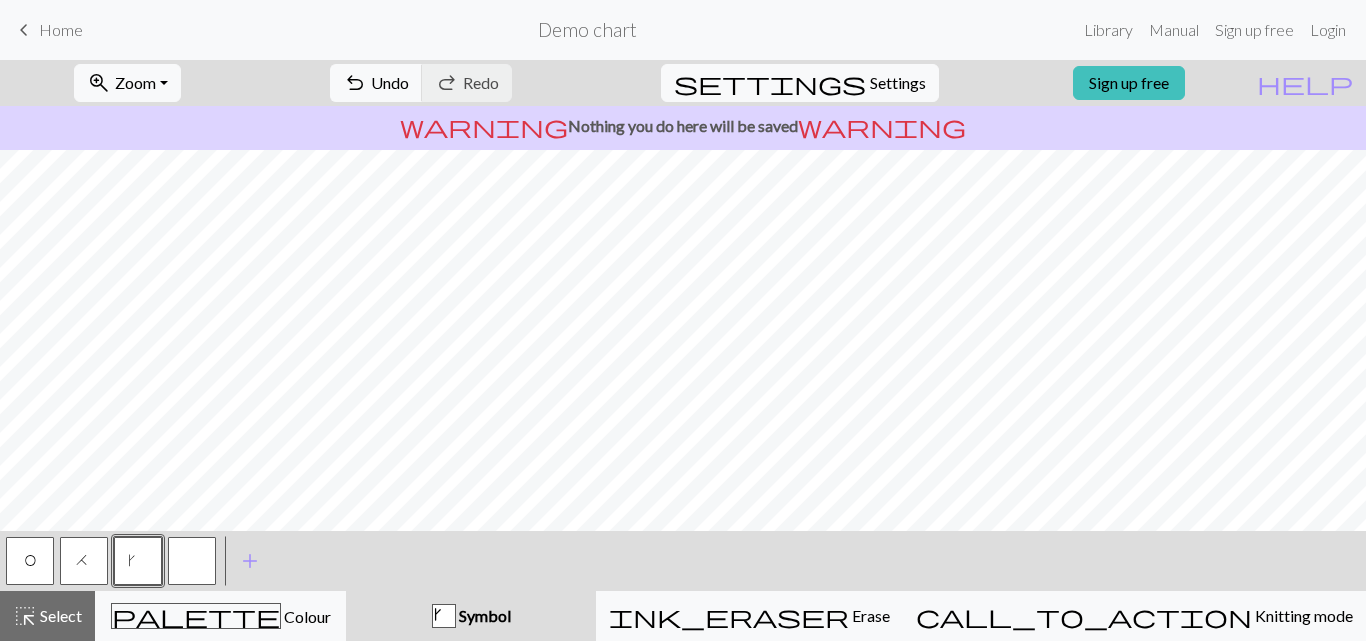 click at bounding box center [192, 561] 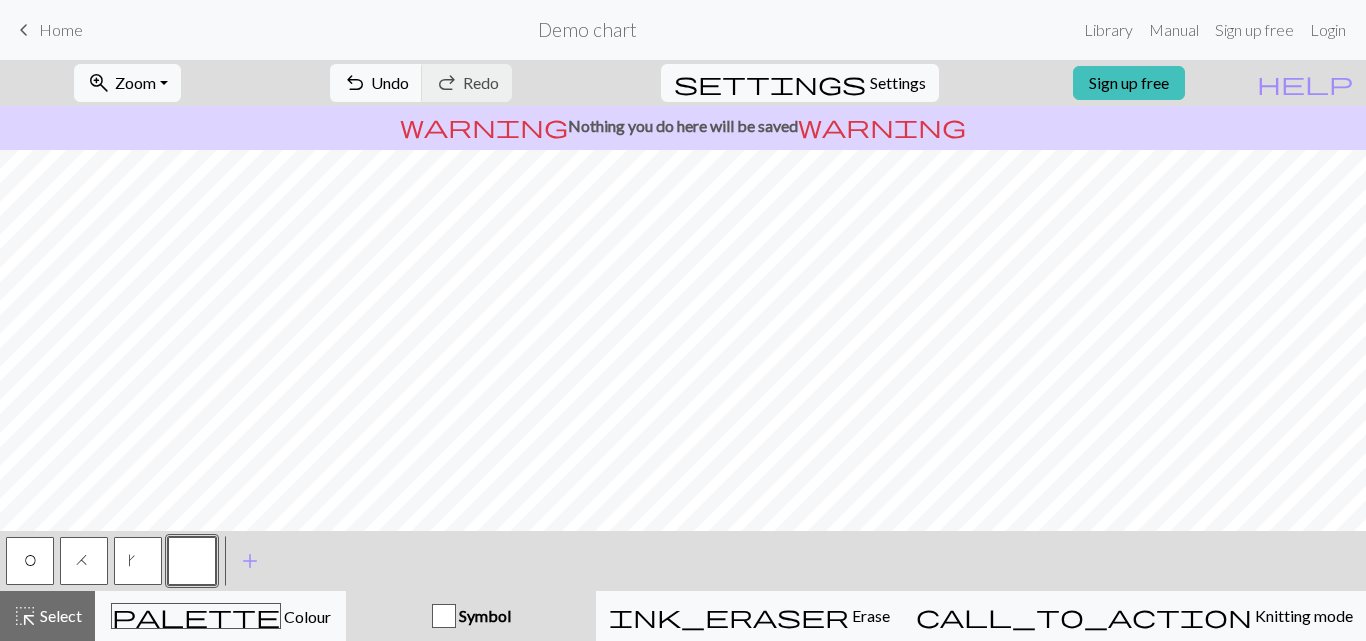 click at bounding box center (192, 561) 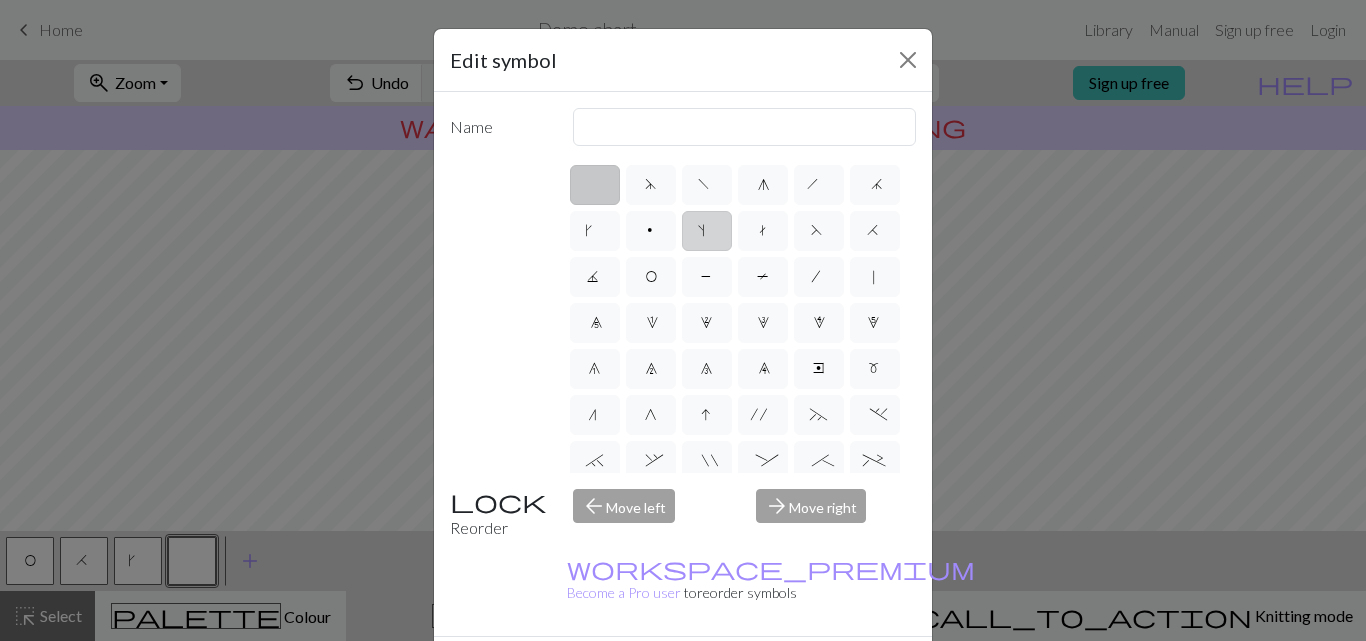click on "s" at bounding box center [707, 231] 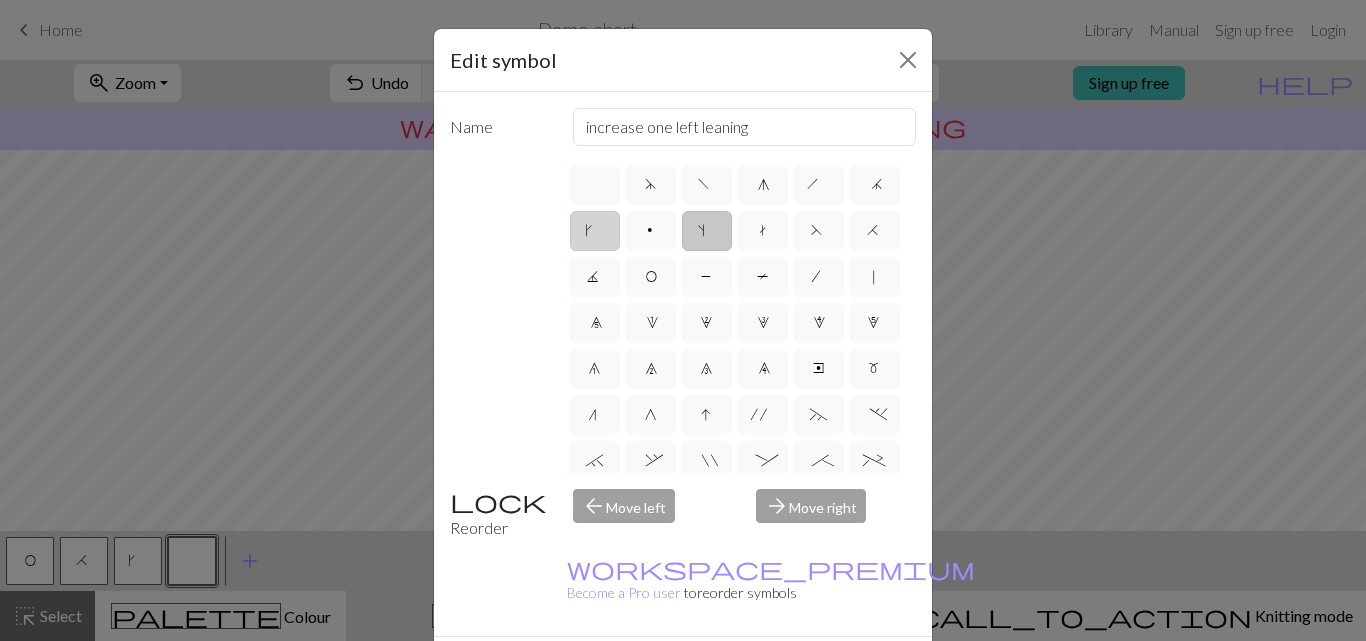 click on "k" at bounding box center [595, 231] 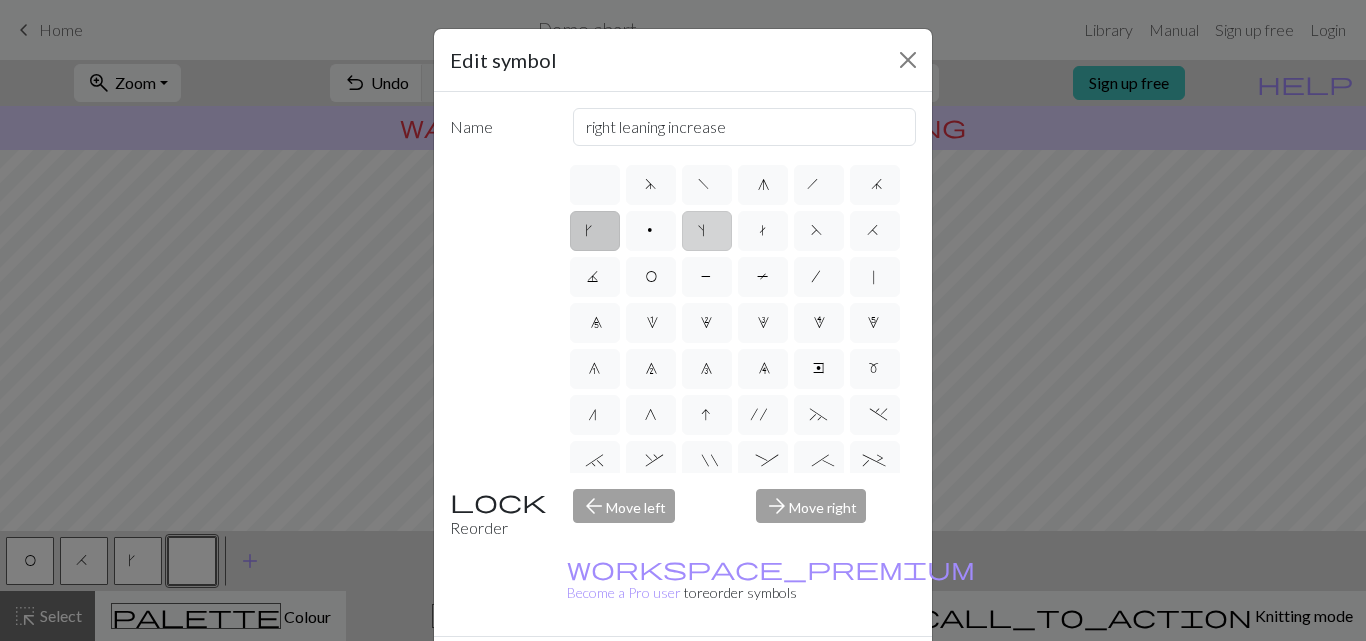 click on "s" at bounding box center [706, 233] 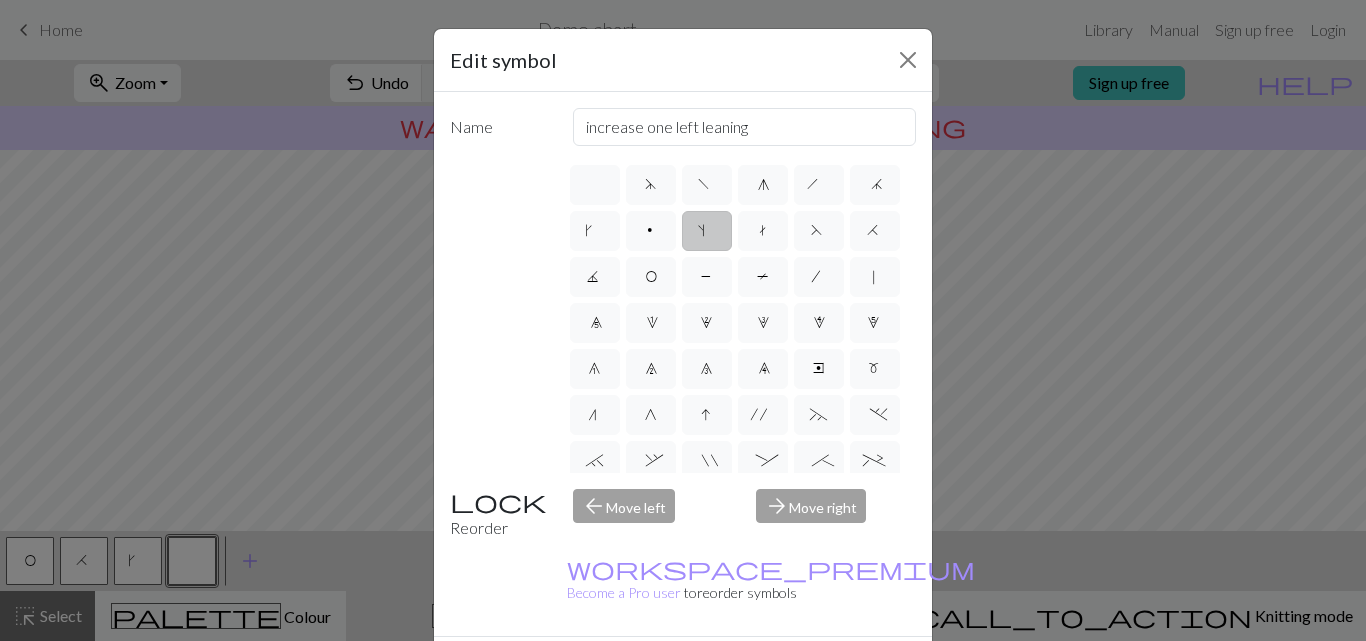 click on "s" at bounding box center (706, 233) 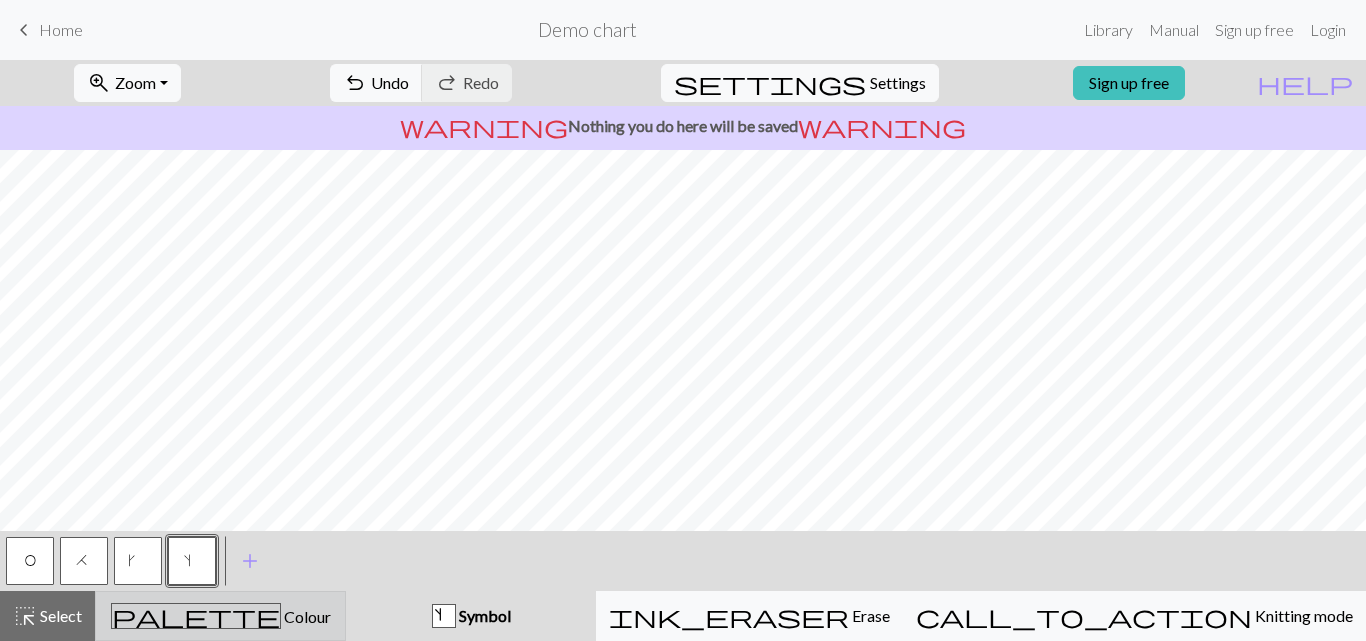 click on "palette   Colour   Colour" at bounding box center (220, 616) 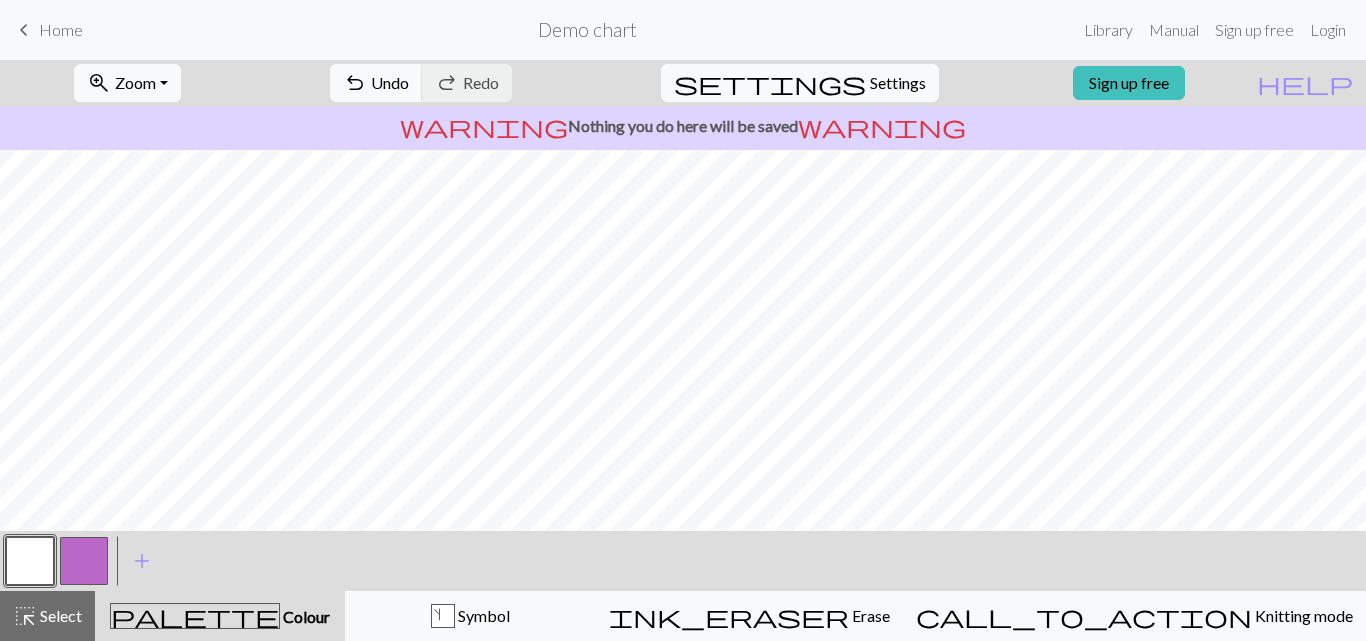 drag, startPoint x: 46, startPoint y: 550, endPoint x: 25, endPoint y: 577, distance: 34.20526 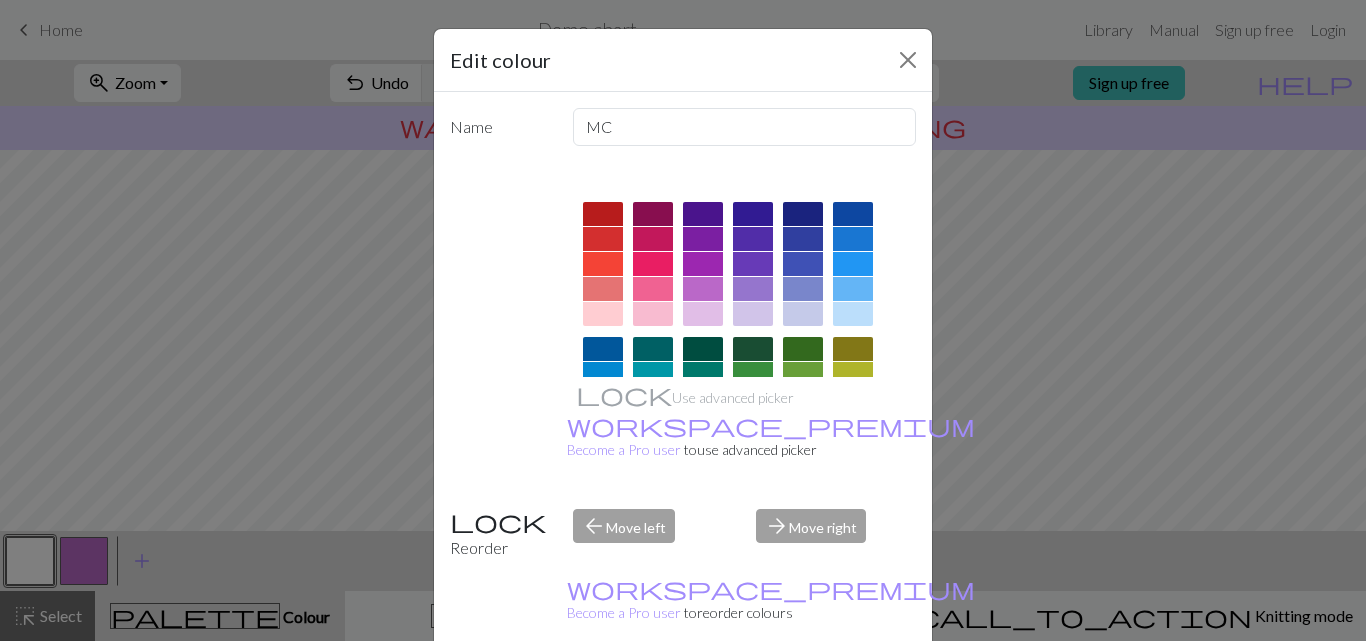 click on "Done" at bounding box center (803, 692) 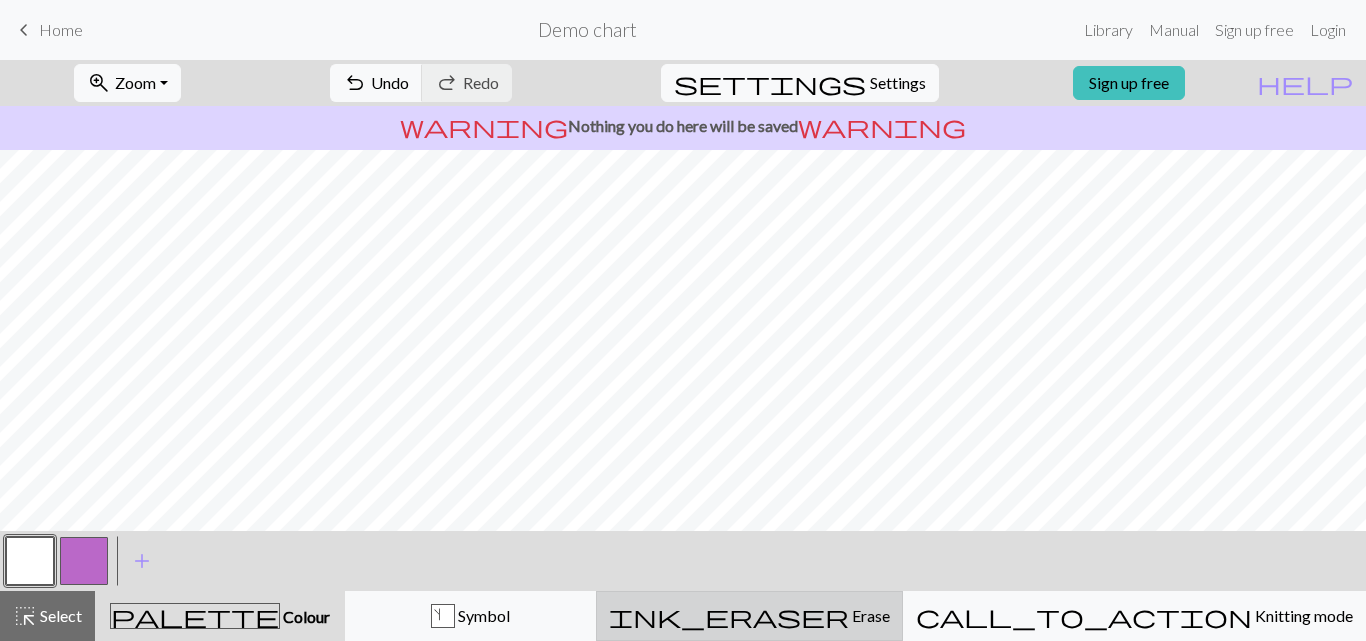 click on "Erase" at bounding box center (869, 615) 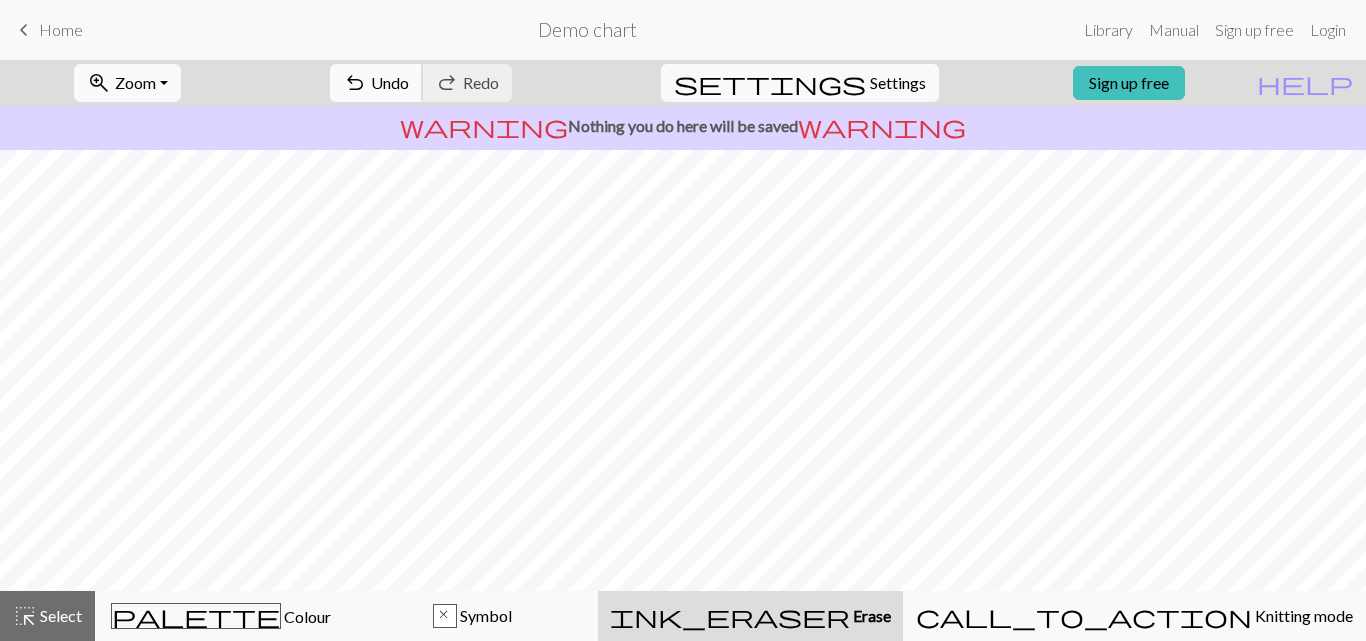 click on "Undo" at bounding box center (390, 82) 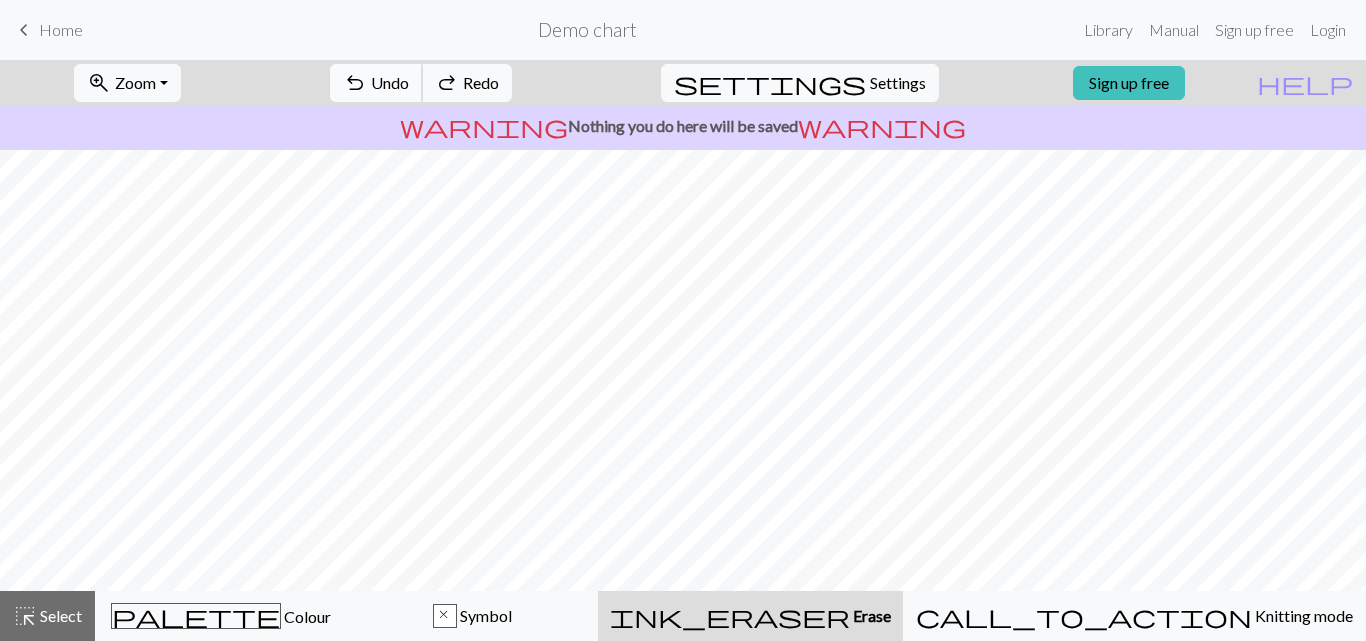 click on "Undo" at bounding box center [390, 82] 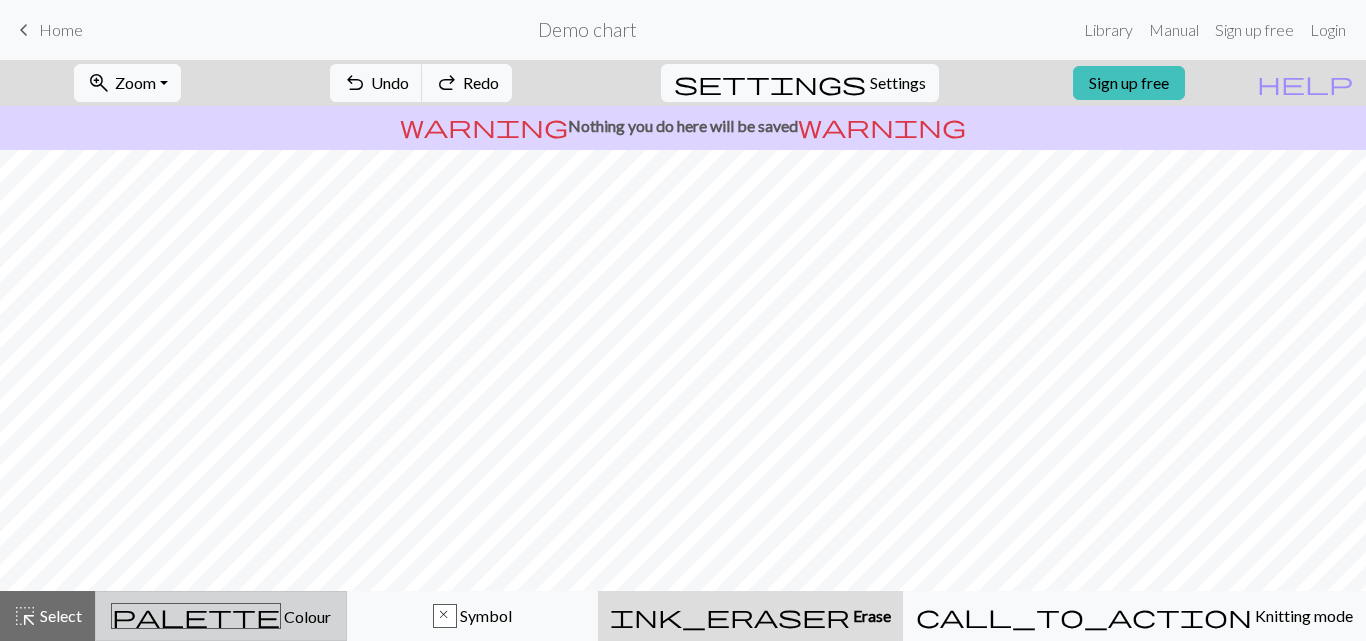 click on "palette   Colour   Colour" at bounding box center (221, 616) 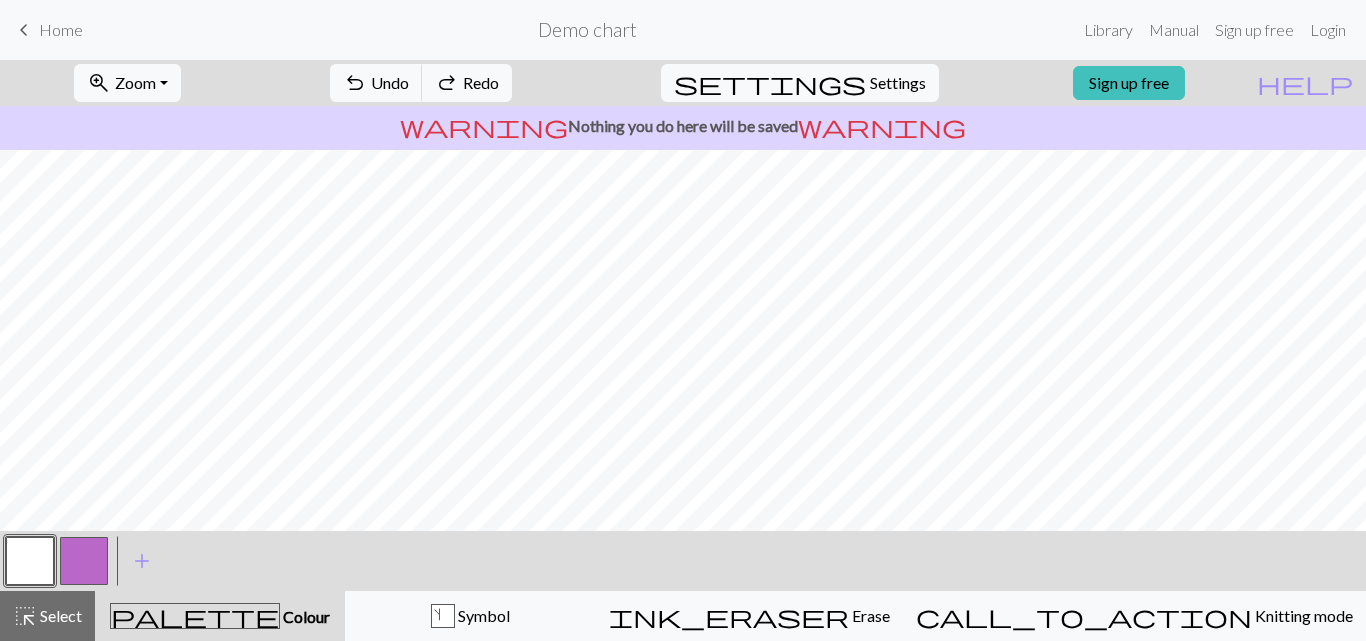 click at bounding box center (30, 561) 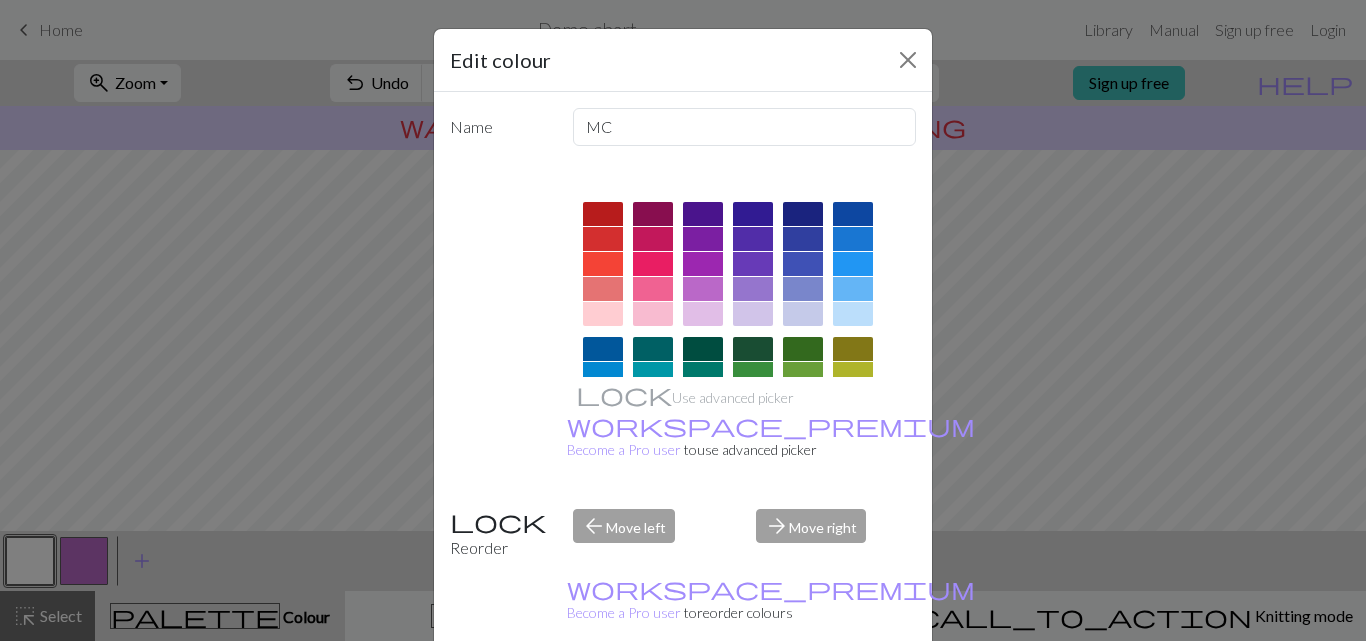 click on "Done" at bounding box center [803, 692] 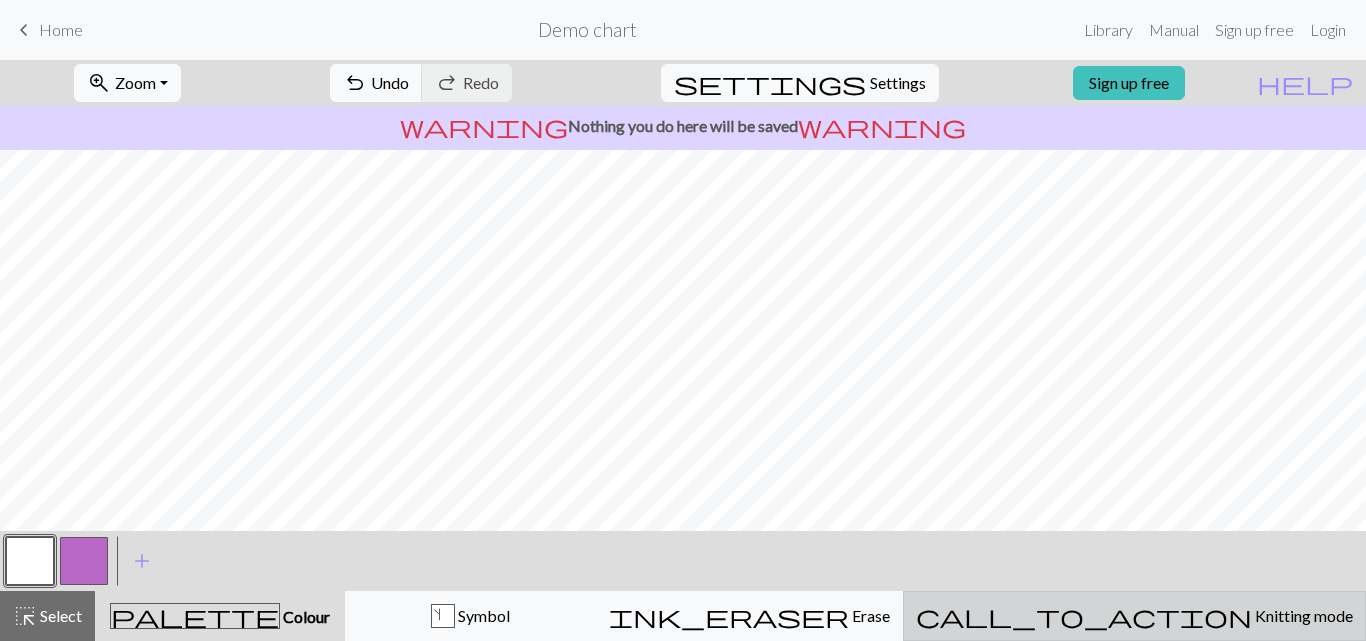 click on "Knitting mode" at bounding box center (1302, 615) 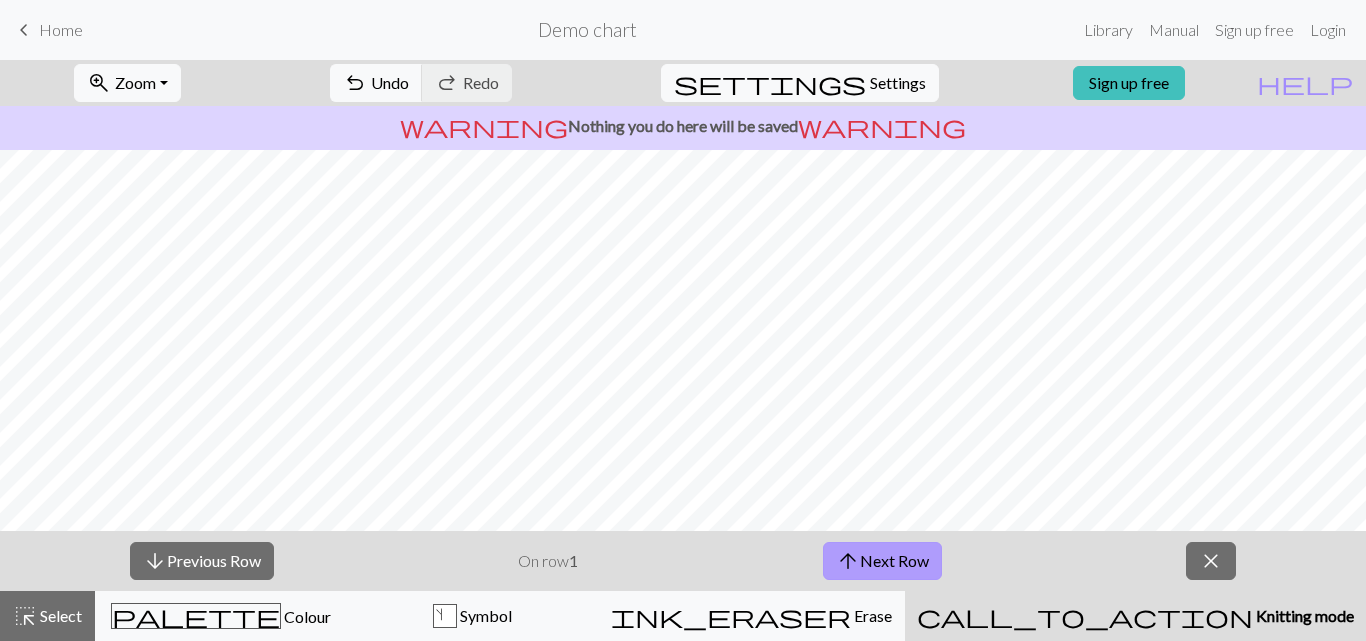 click on "arrow_upward  Next Row" at bounding box center (882, 561) 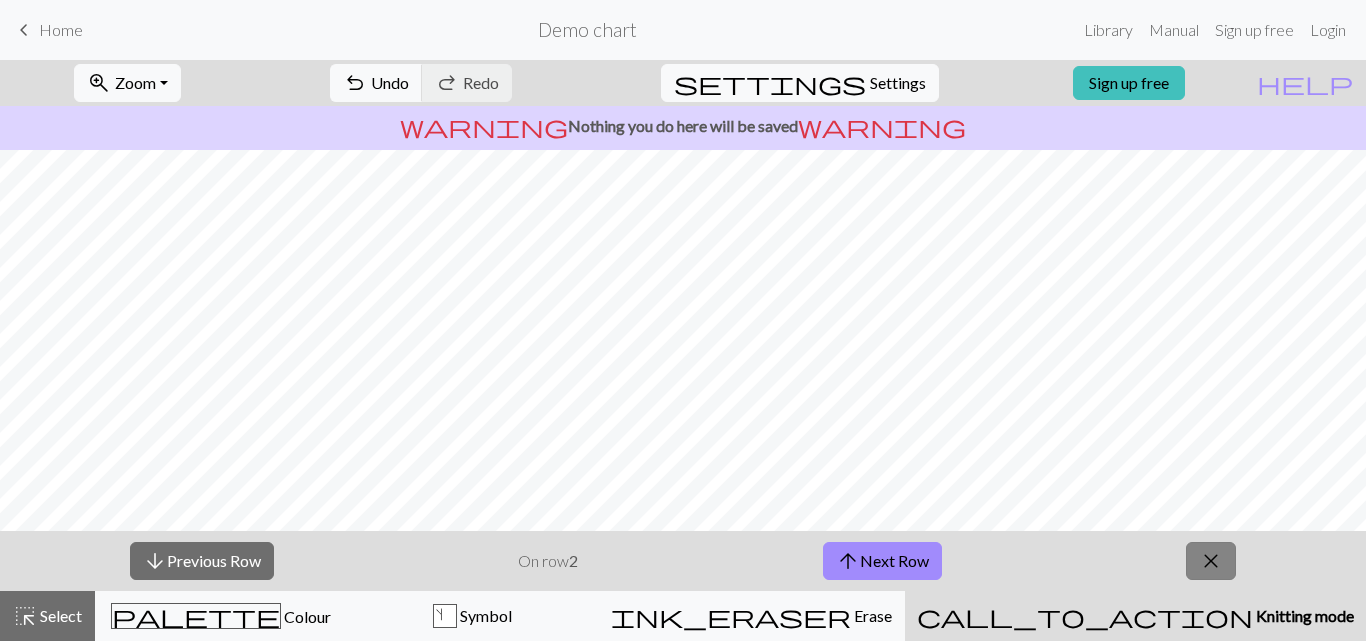 click on "arrow_downward Previous Row On row  2 arrow_upward  Next Row close" at bounding box center [683, 561] 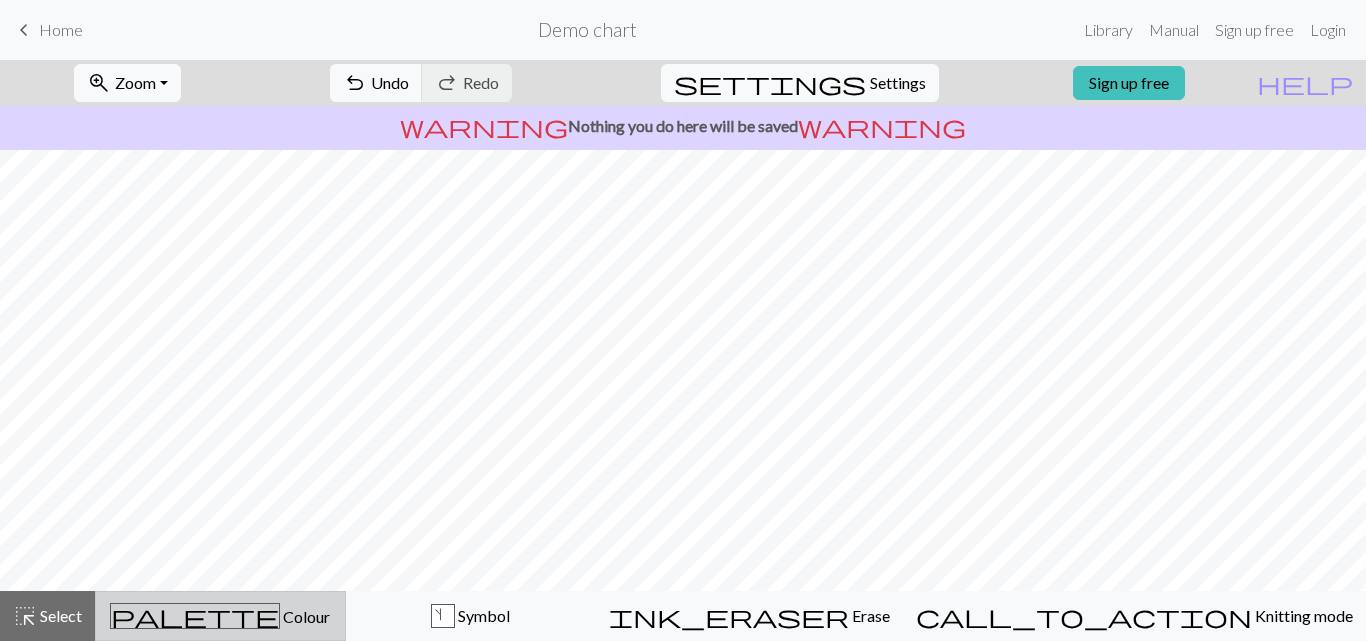 click on "palette   Colour   Colour" at bounding box center (220, 616) 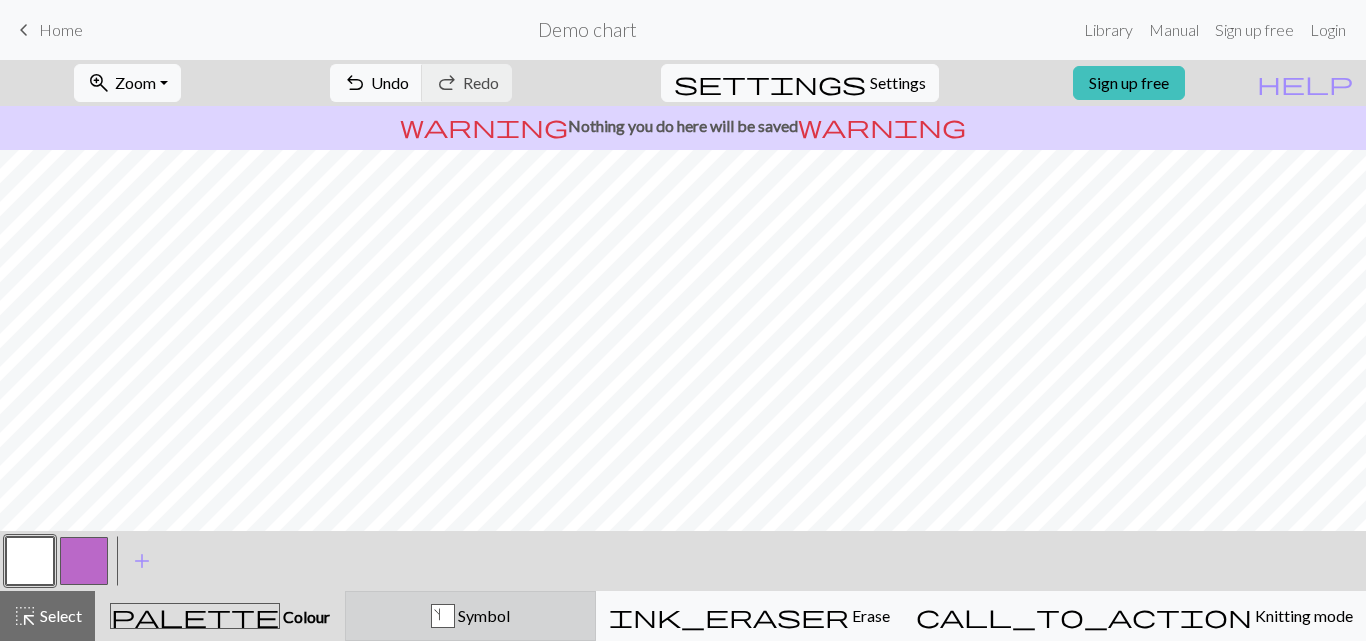 click on "s   Symbol" at bounding box center (470, 616) 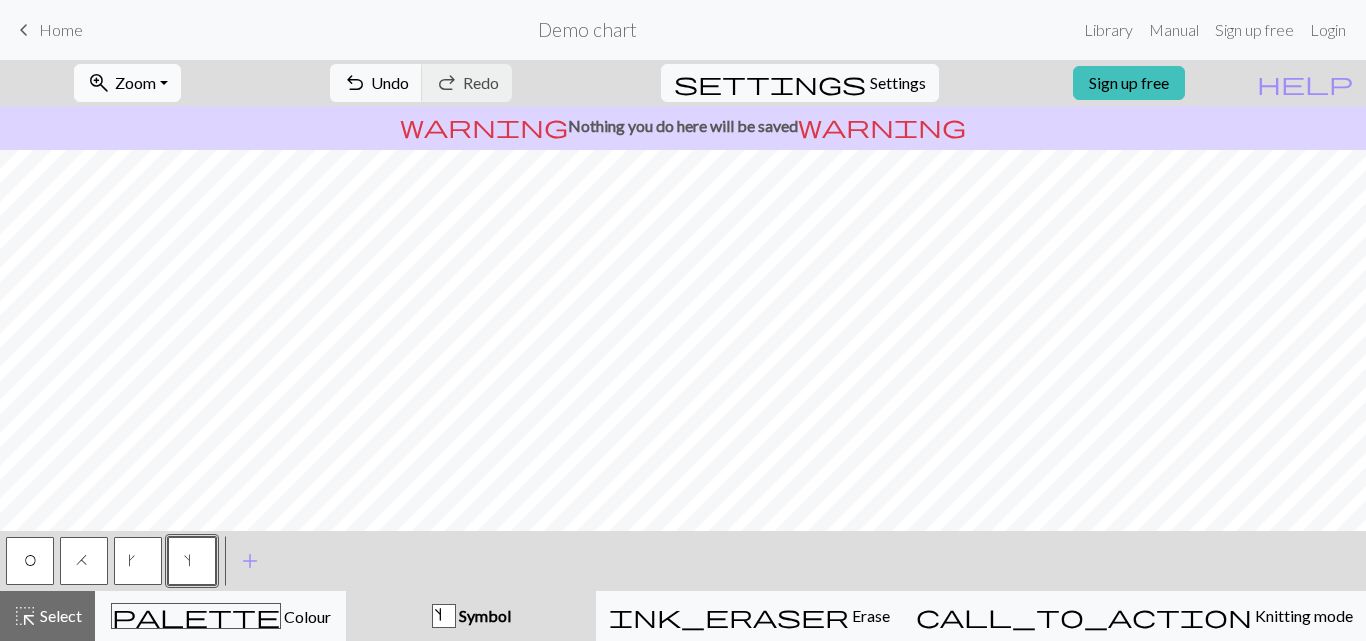 click on "zoom_in Zoom Zoom" at bounding box center [127, 83] 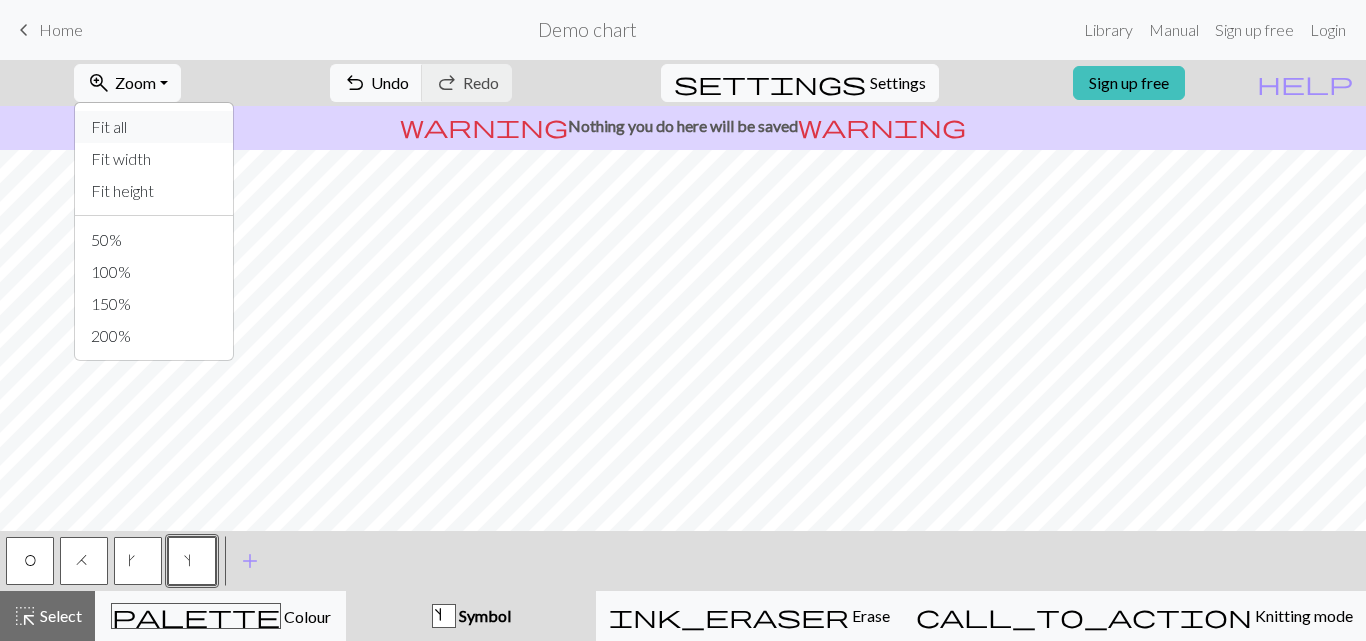 click on "Fit all" at bounding box center (154, 127) 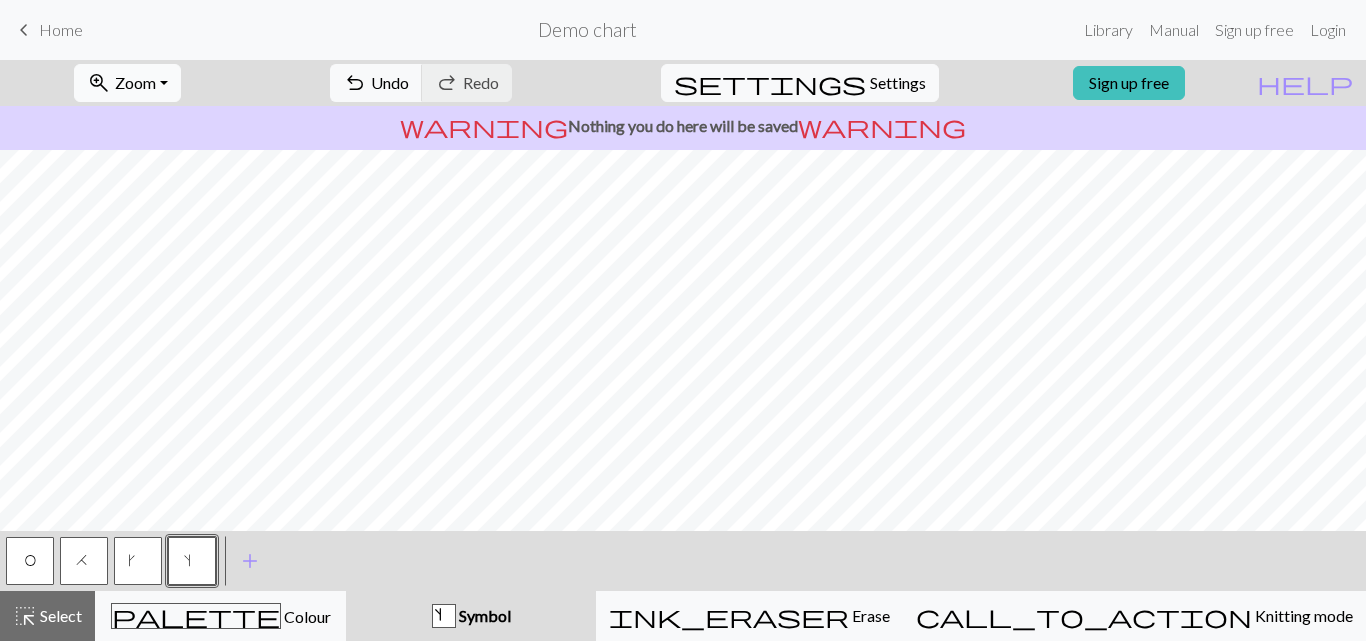 click on "zoom_in Zoom Zoom" at bounding box center [127, 83] 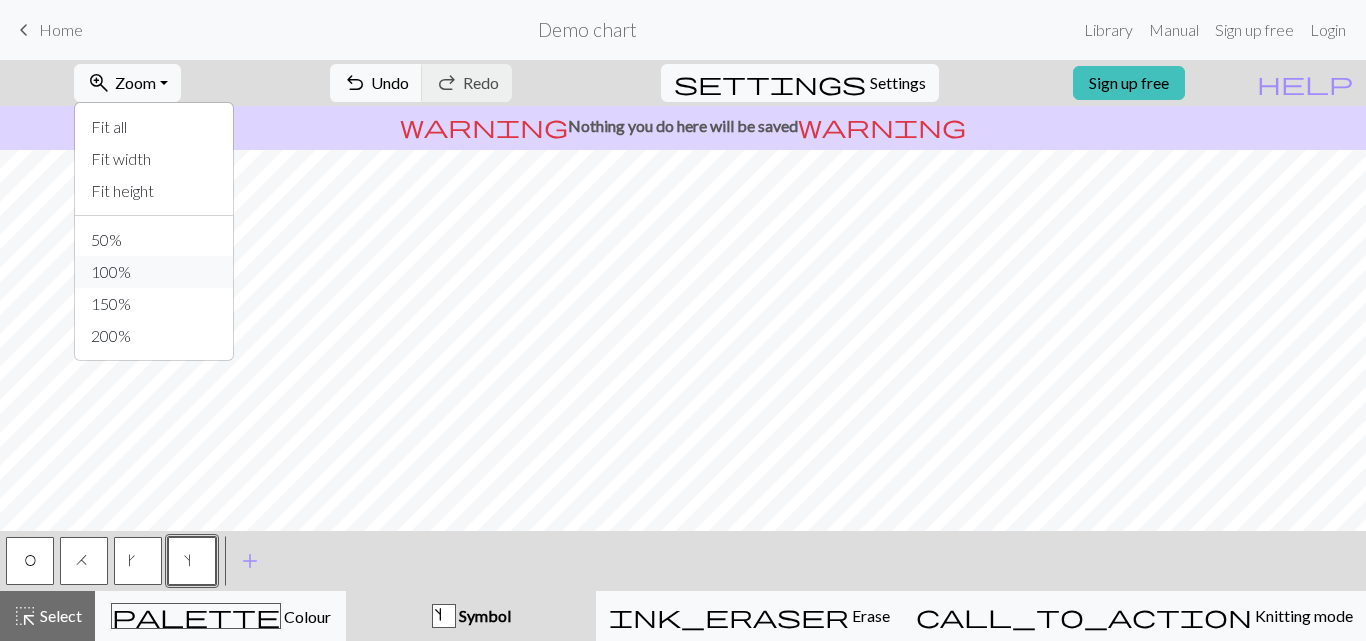 drag, startPoint x: 152, startPoint y: 265, endPoint x: 140, endPoint y: 271, distance: 13.416408 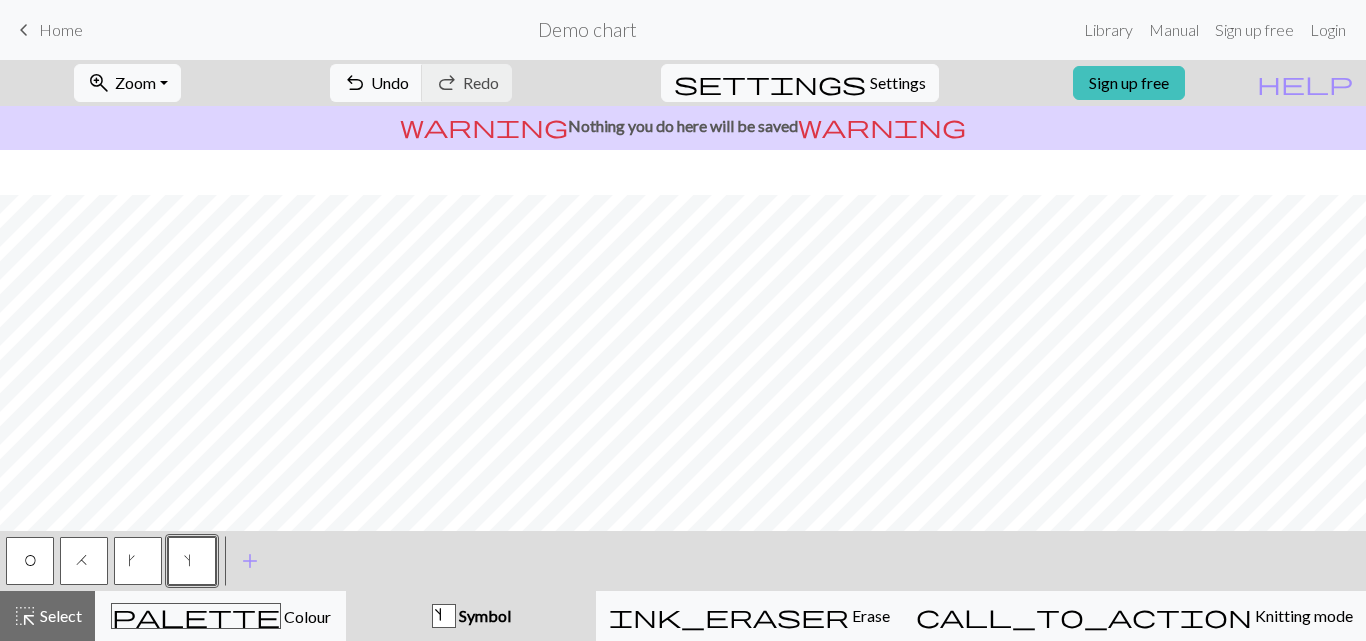 scroll, scrollTop: 364, scrollLeft: 0, axis: vertical 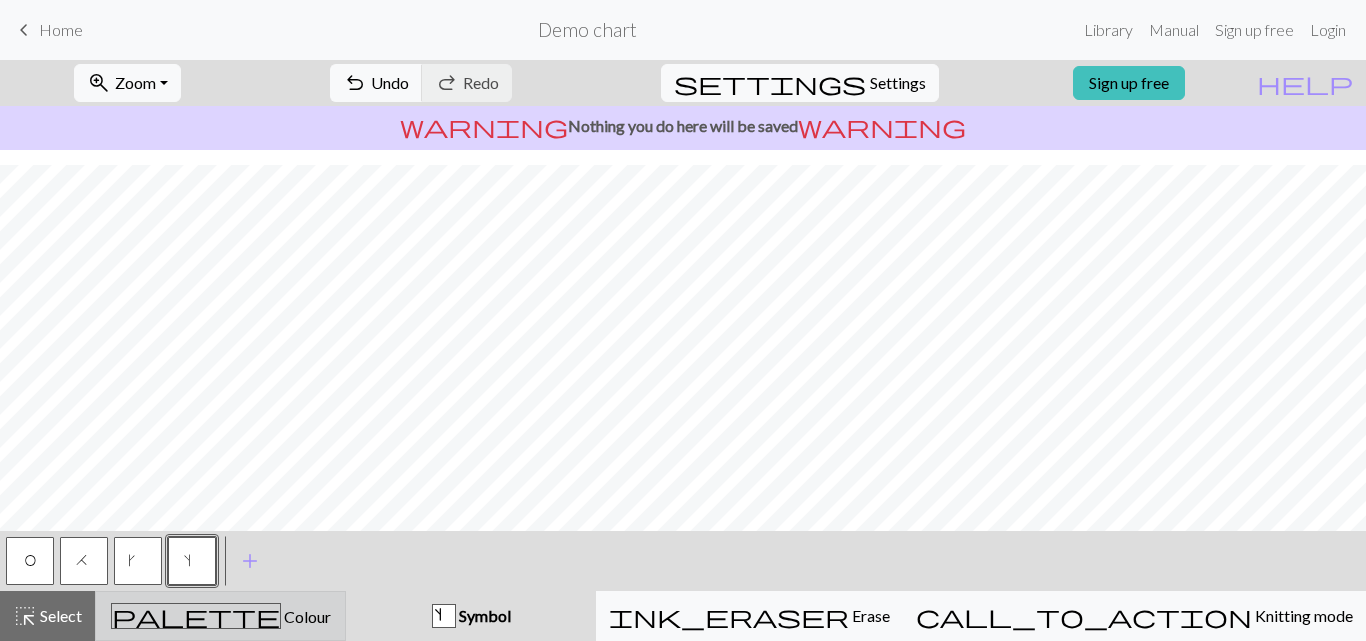 click on "Colour" at bounding box center (306, 616) 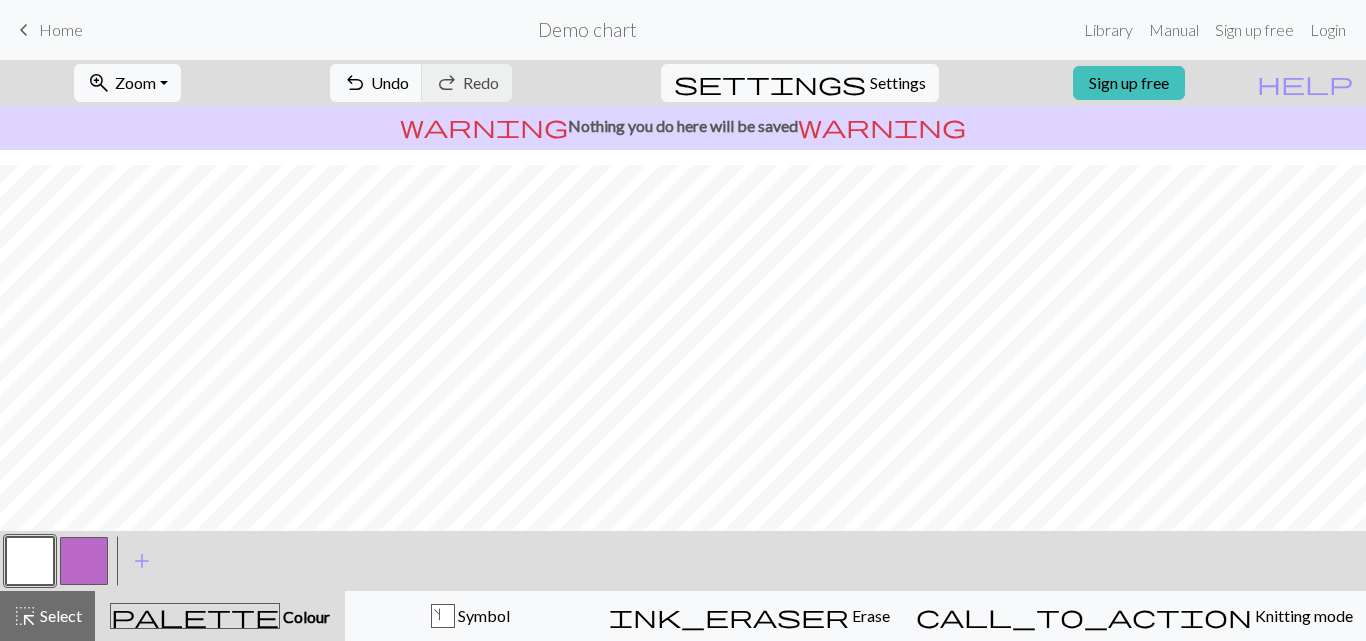 click at bounding box center [84, 561] 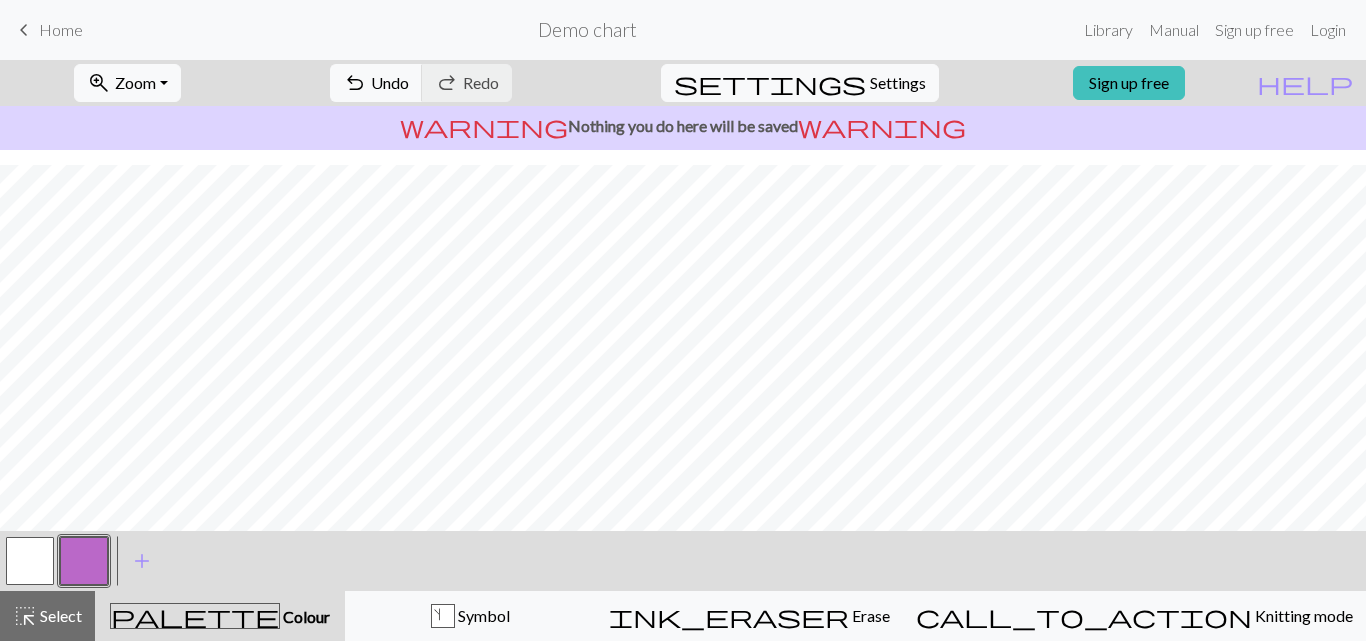 click at bounding box center [84, 561] 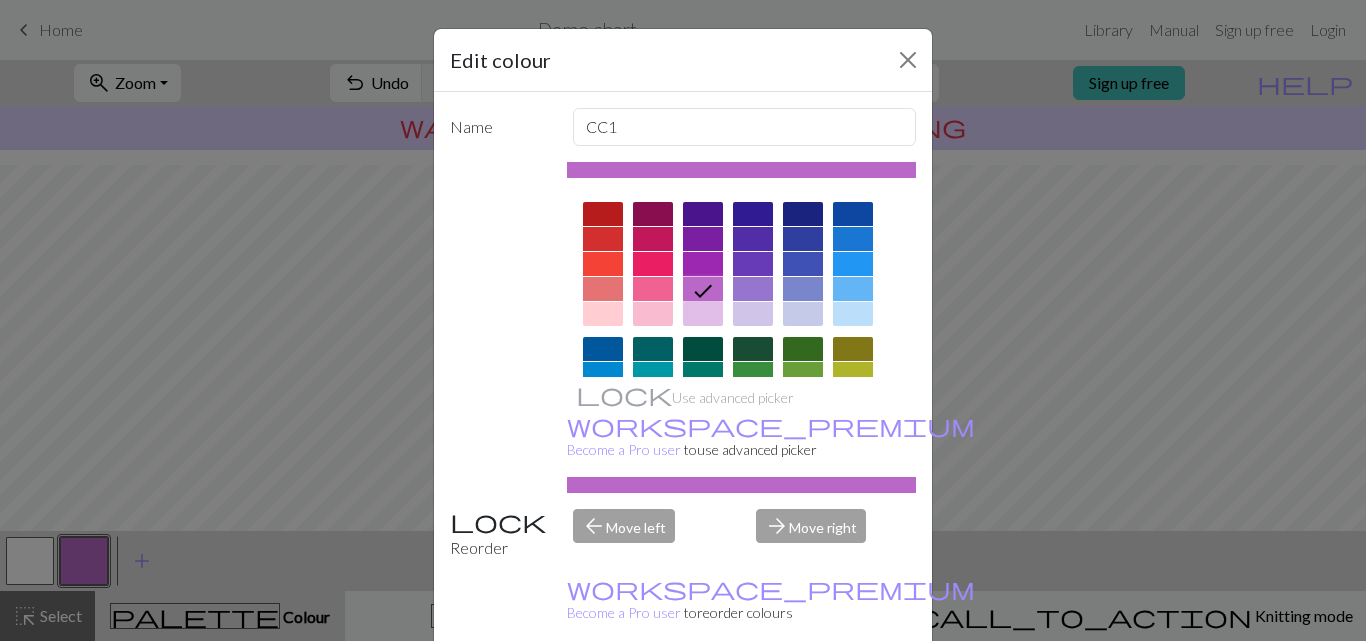 click 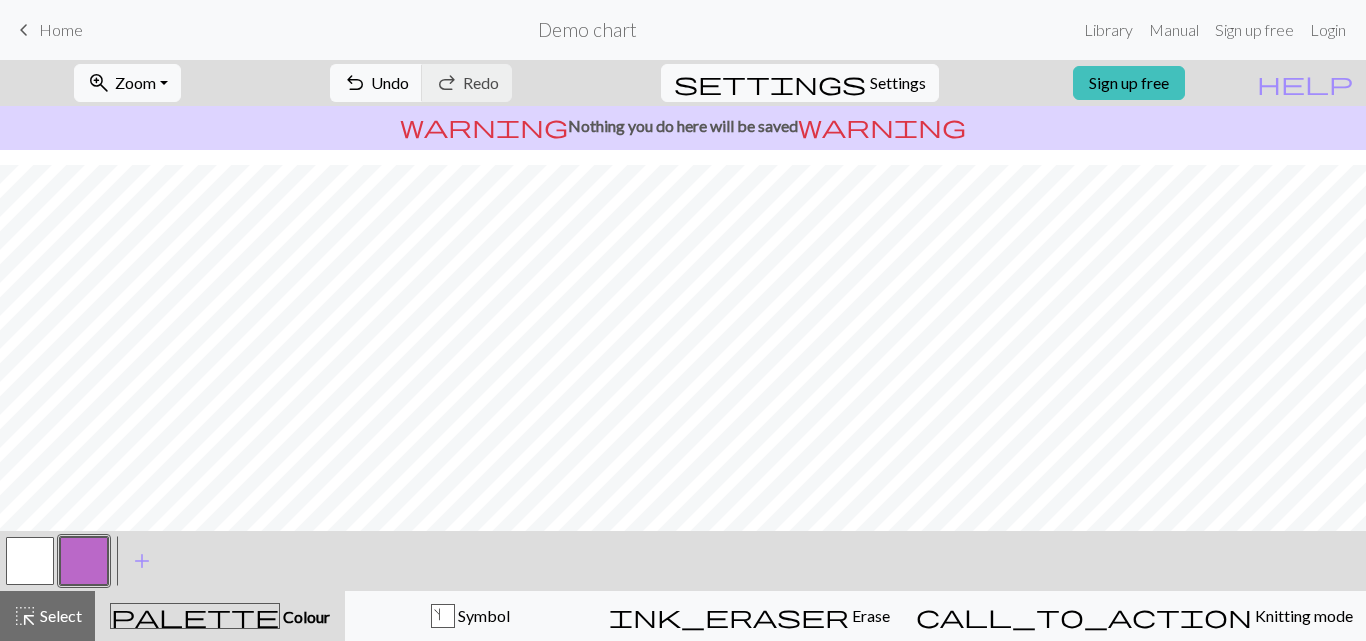 drag, startPoint x: 11, startPoint y: 565, endPoint x: 40, endPoint y: 579, distance: 32.202484 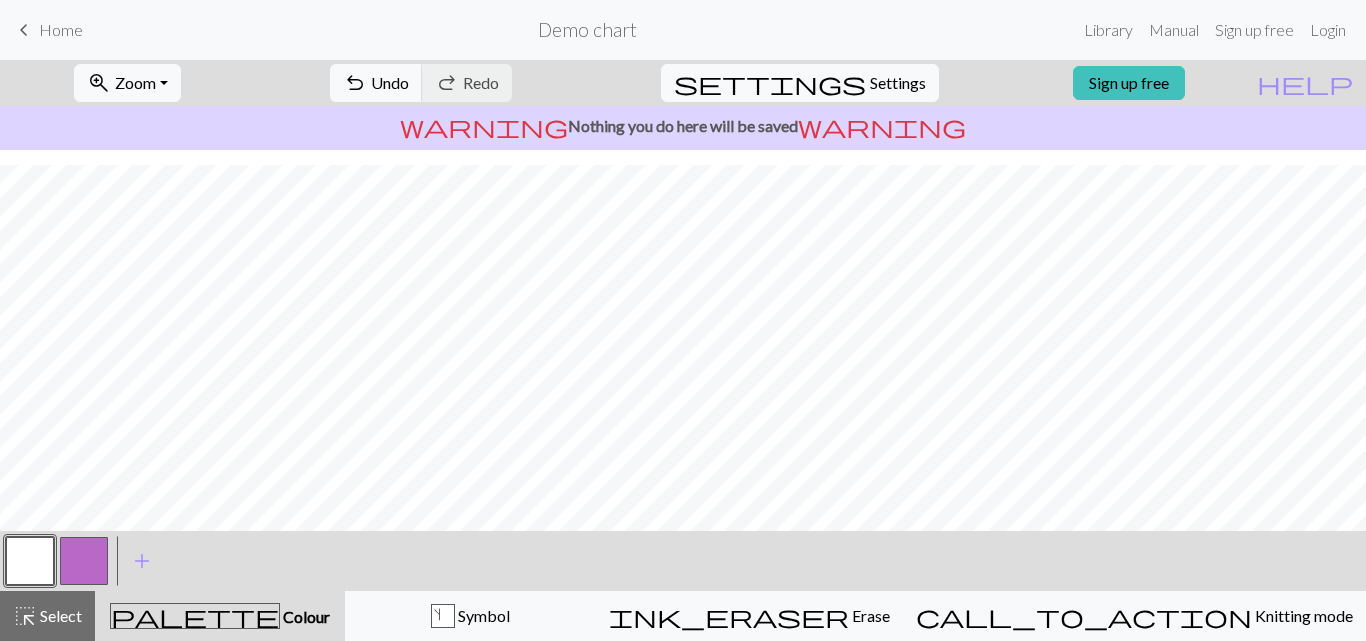 click at bounding box center [84, 561] 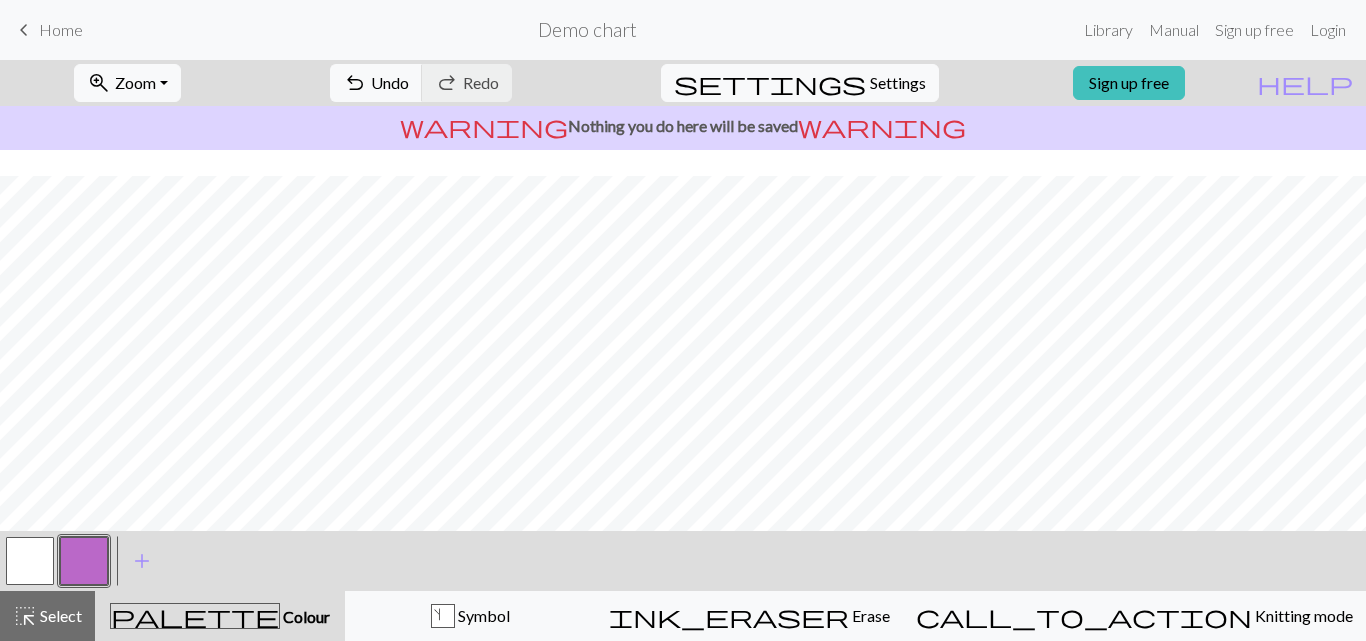 scroll, scrollTop: 364, scrollLeft: 0, axis: vertical 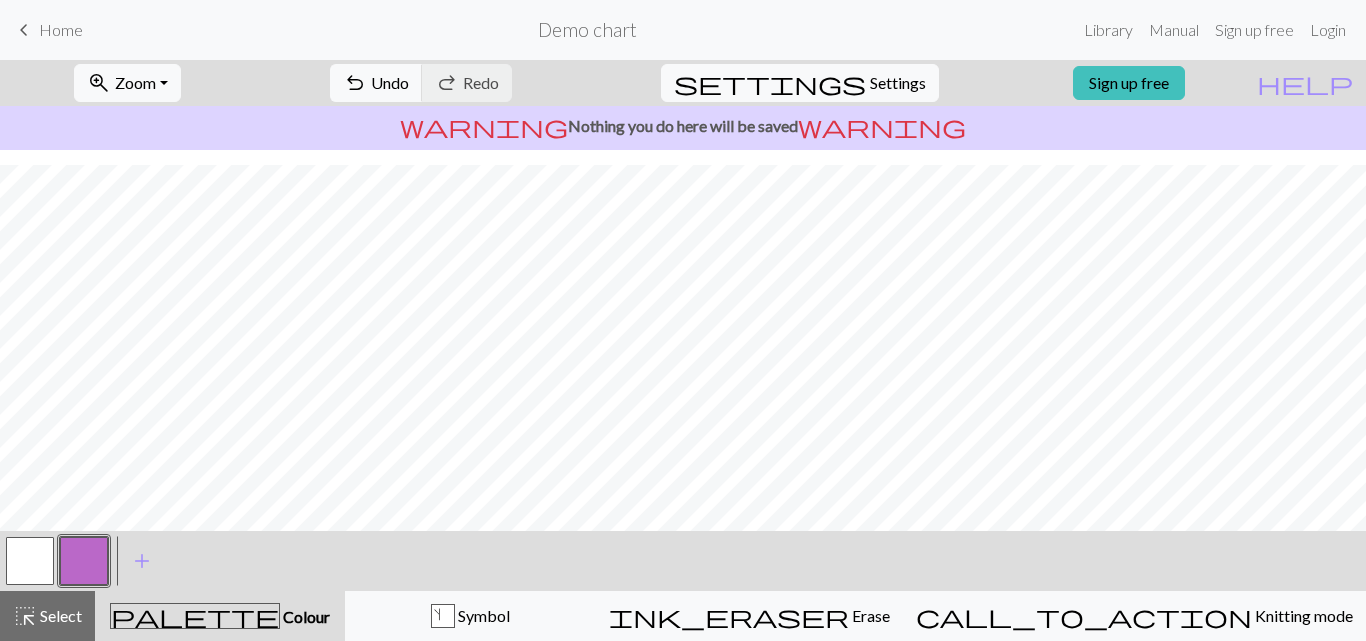 click at bounding box center (30, 561) 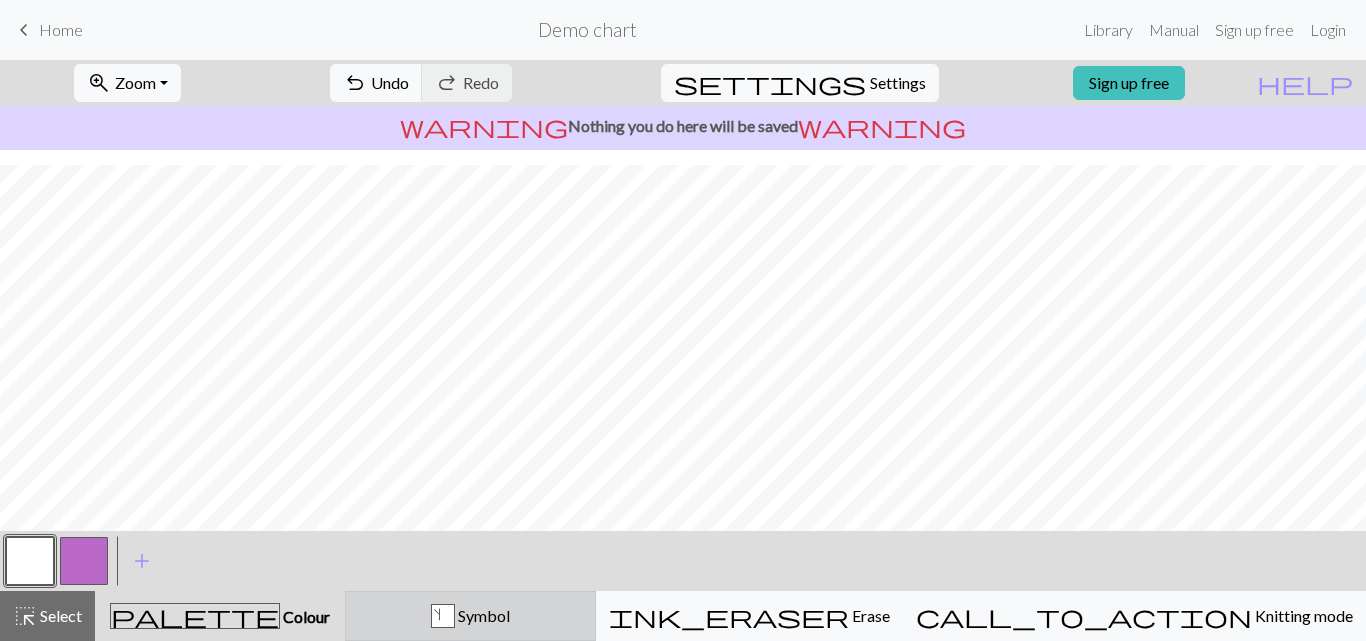 click on "s   Symbol" at bounding box center [470, 616] 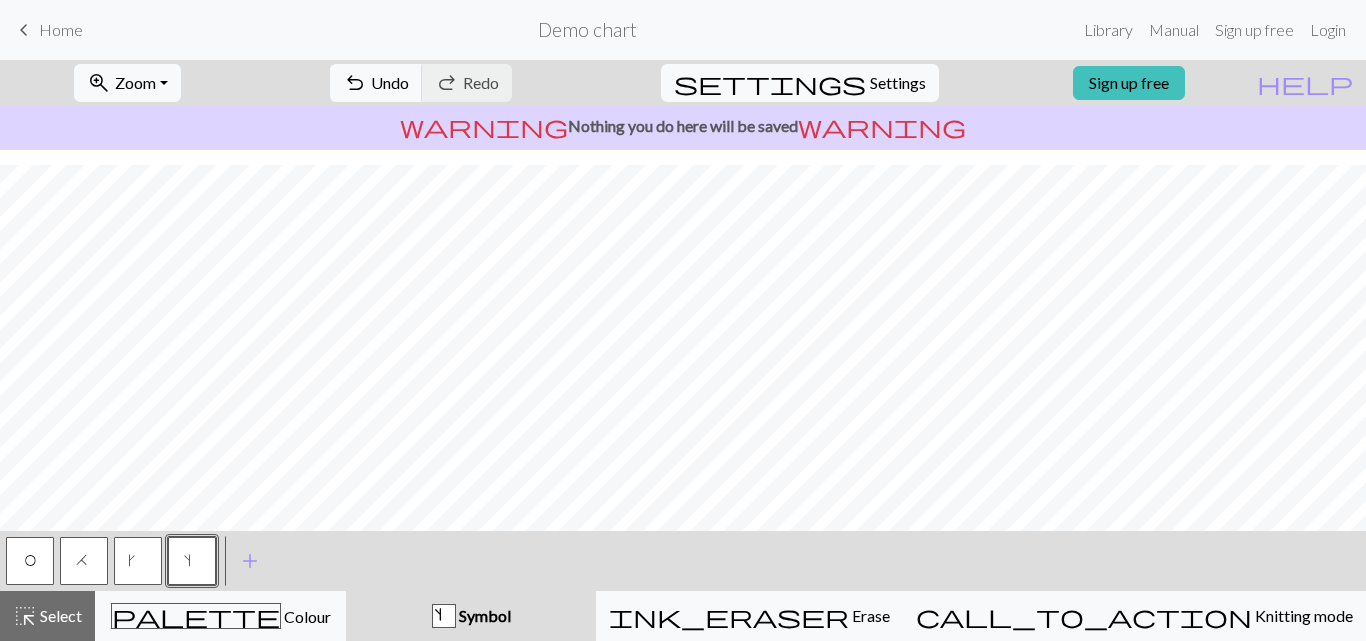 click on "s" at bounding box center [192, 561] 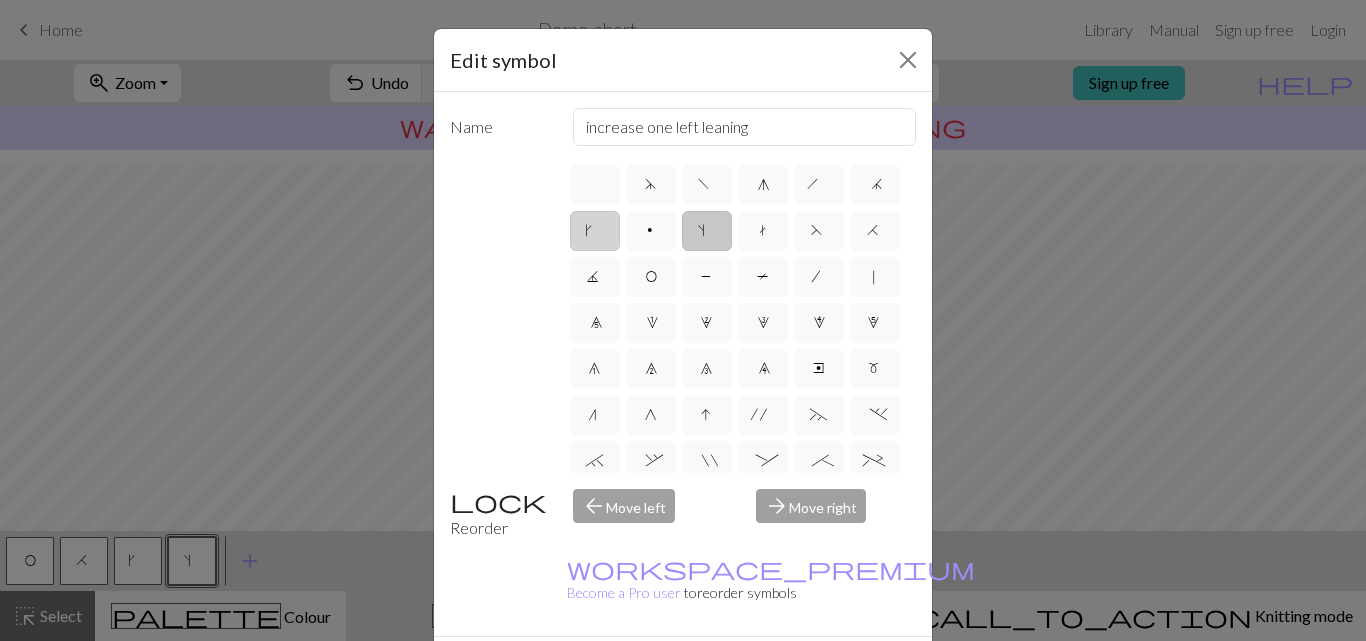 click on "k" at bounding box center [595, 233] 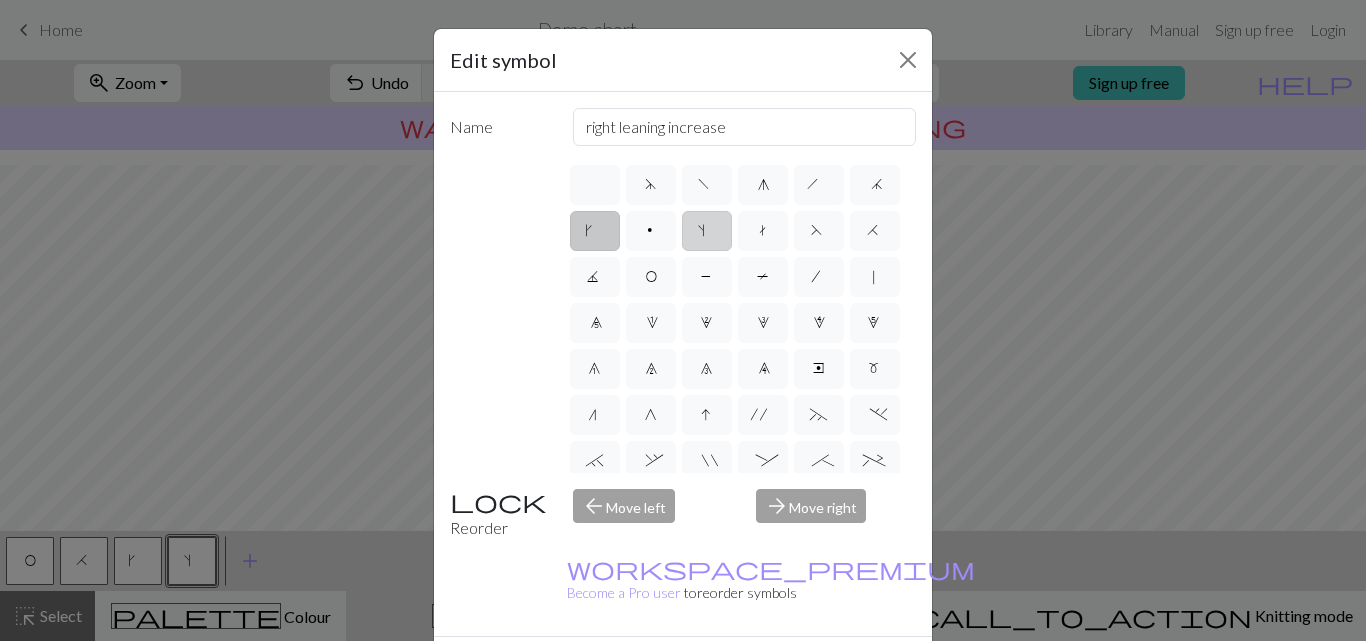 click on "s" at bounding box center [707, 231] 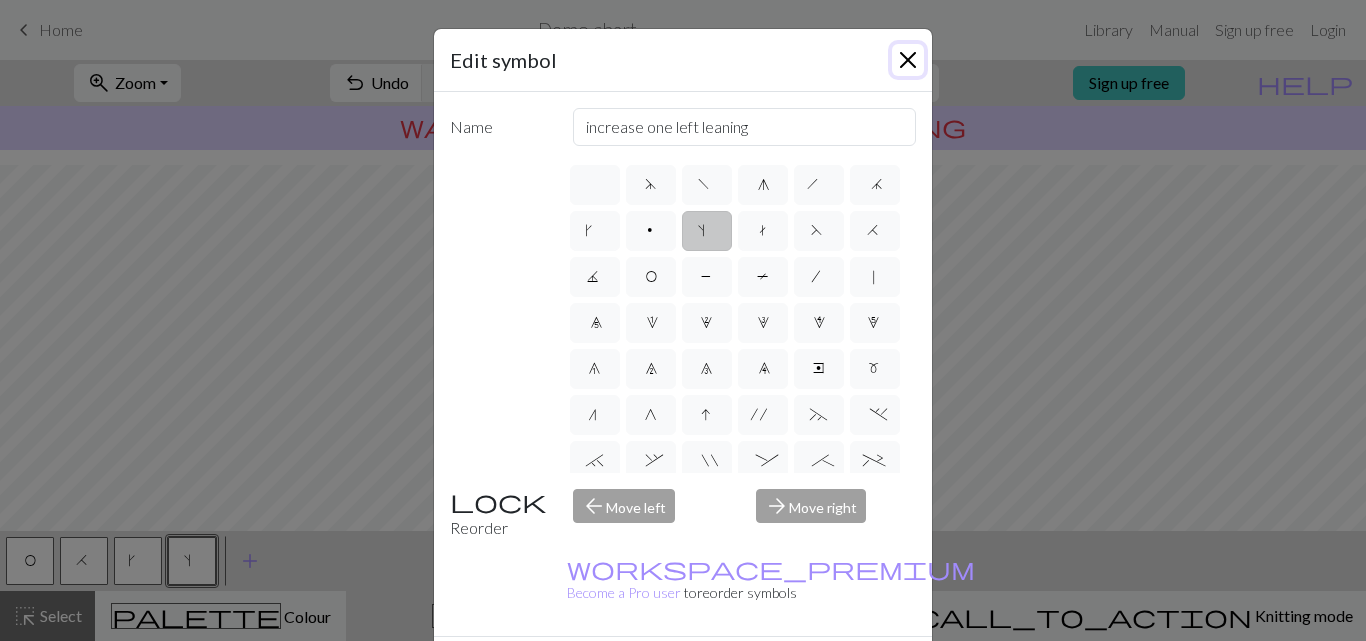 click at bounding box center (908, 60) 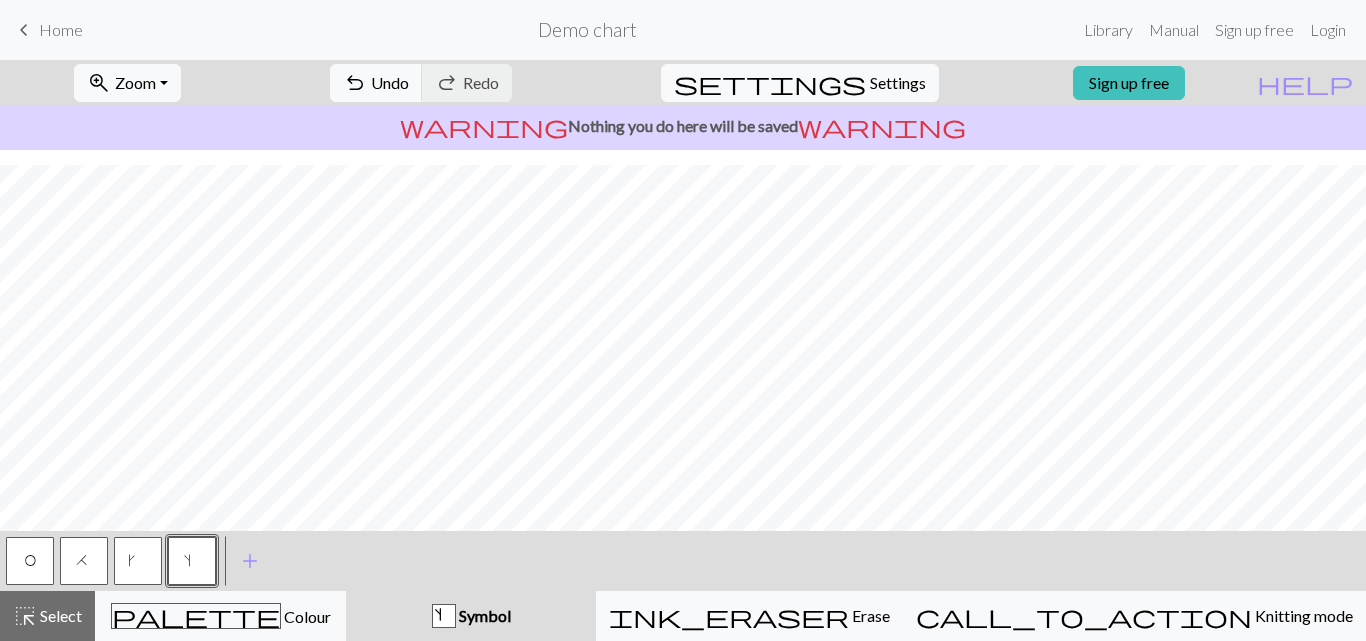 click on "k" at bounding box center (138, 561) 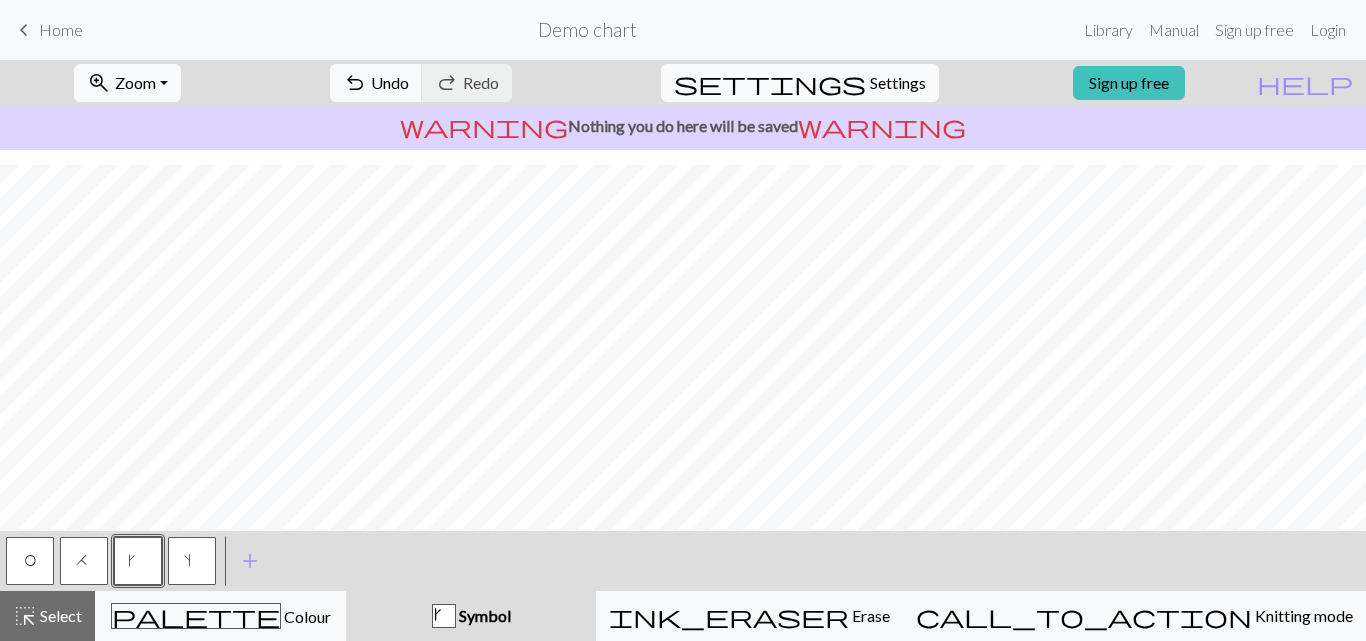 drag, startPoint x: 10, startPoint y: 560, endPoint x: 47, endPoint y: 576, distance: 40.311287 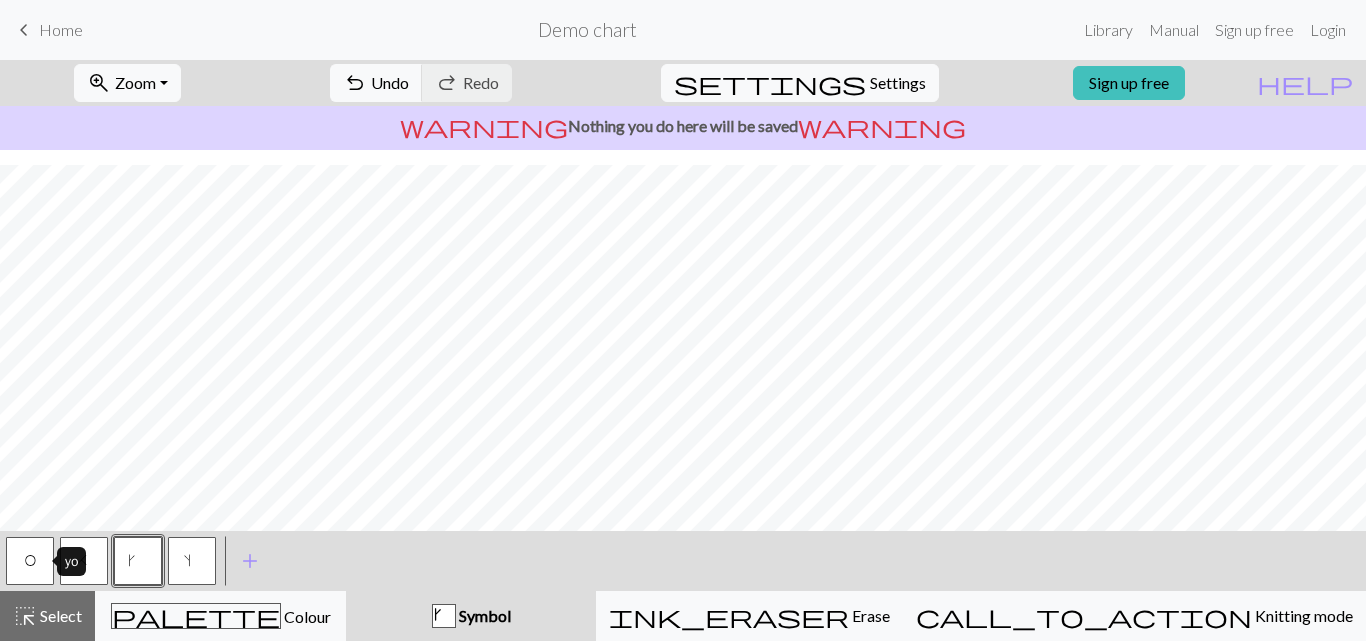 drag, startPoint x: 47, startPoint y: 576, endPoint x: 33, endPoint y: 568, distance: 16.124516 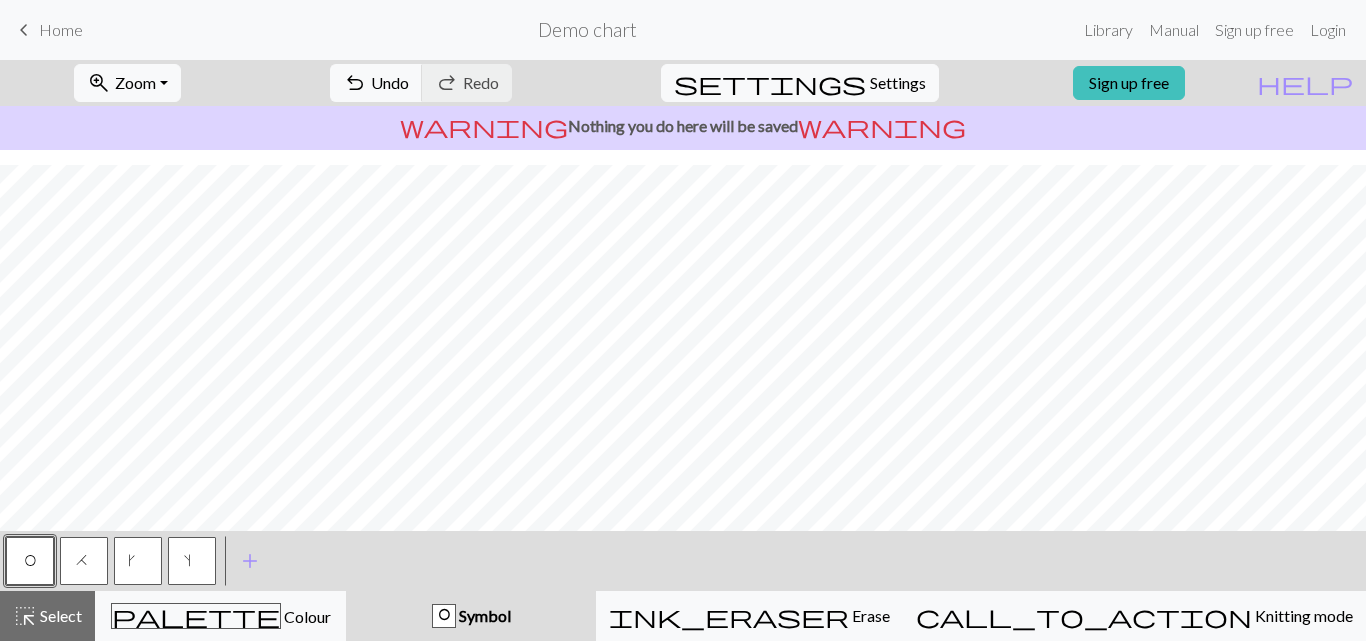 click on "O" at bounding box center (30, 561) 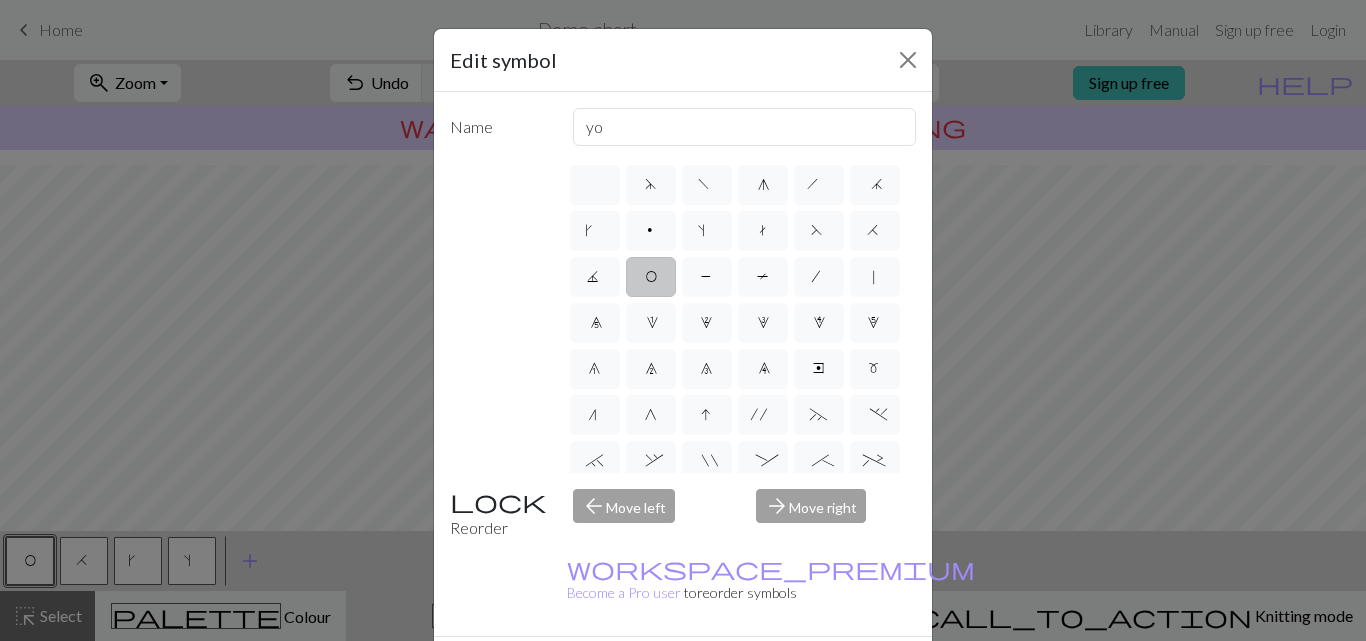 click on "Edit symbol Name yo d f g h j k p s t F H J O P T / | 0 1 2 3 4 5 6 7 8 9 e m n G I ' ~ . ` , " : ; + ( ) & * ^ % _ - a b c i l o r u v w x y z A B C D E K L M N R S U V W X Y < > Reorder arrow_back Move left arrow_forward Move right workspace_premium Become a Pro user   to  reorder symbols Delete Done Cancel" at bounding box center [683, 320] 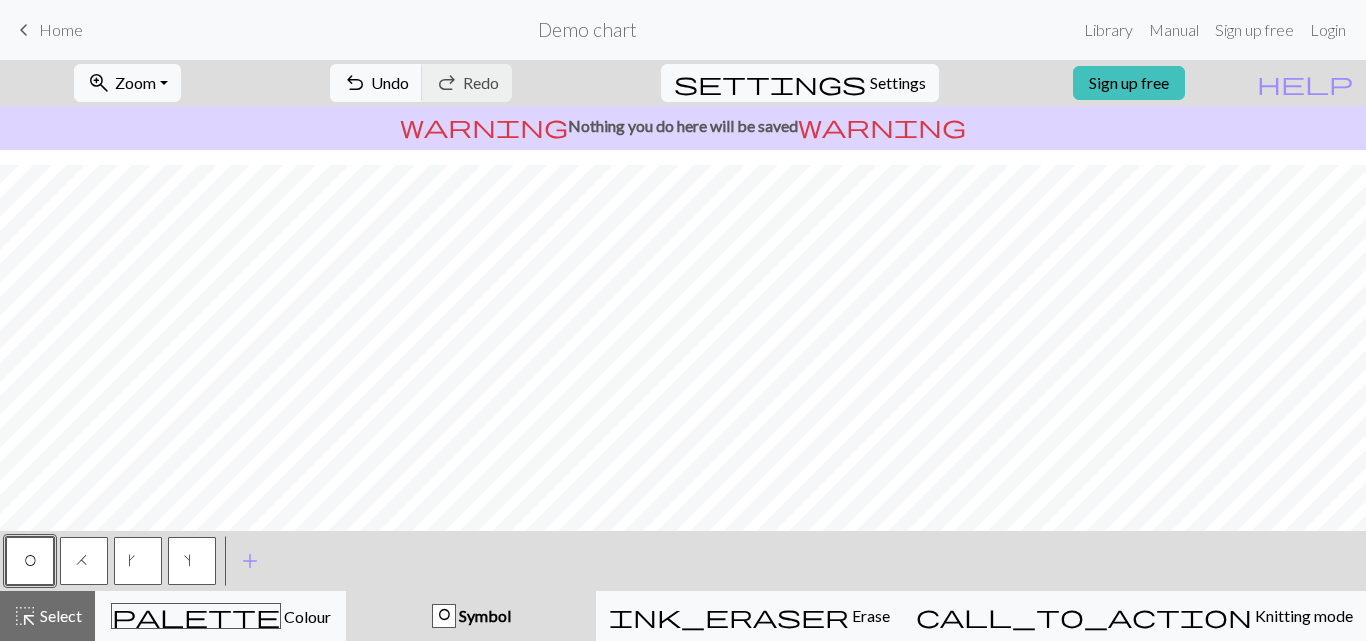 click on "H" at bounding box center (84, 563) 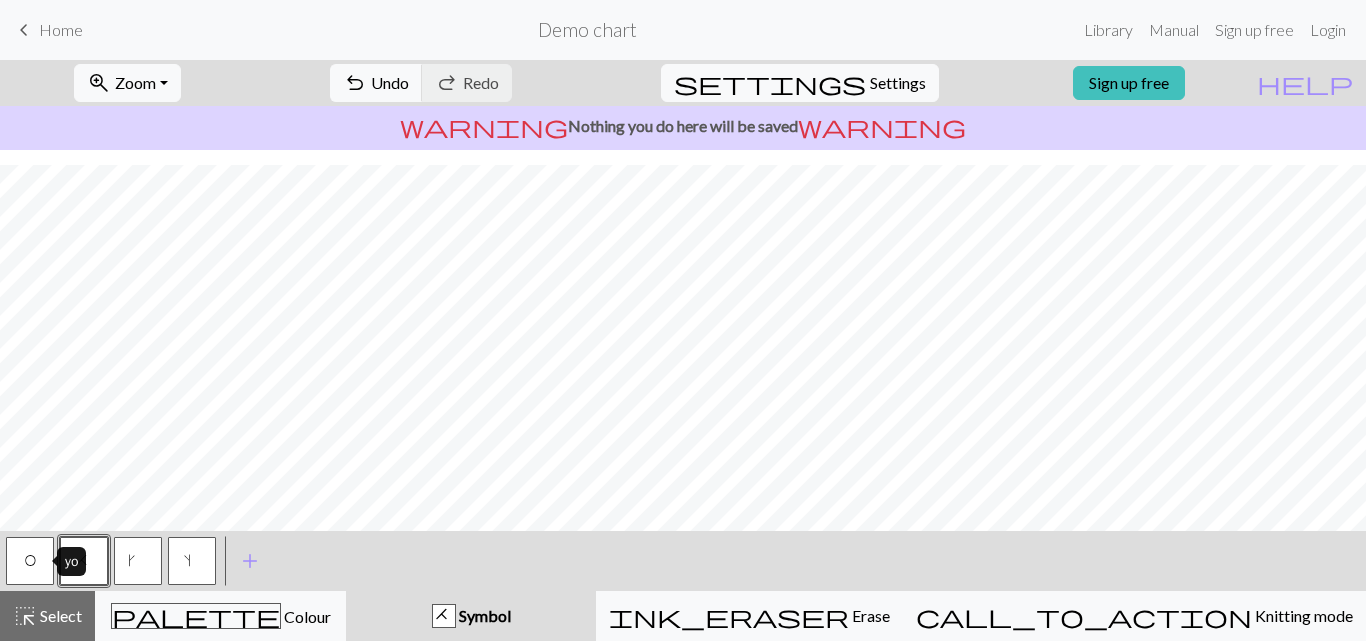 click on "O" at bounding box center (30, 563) 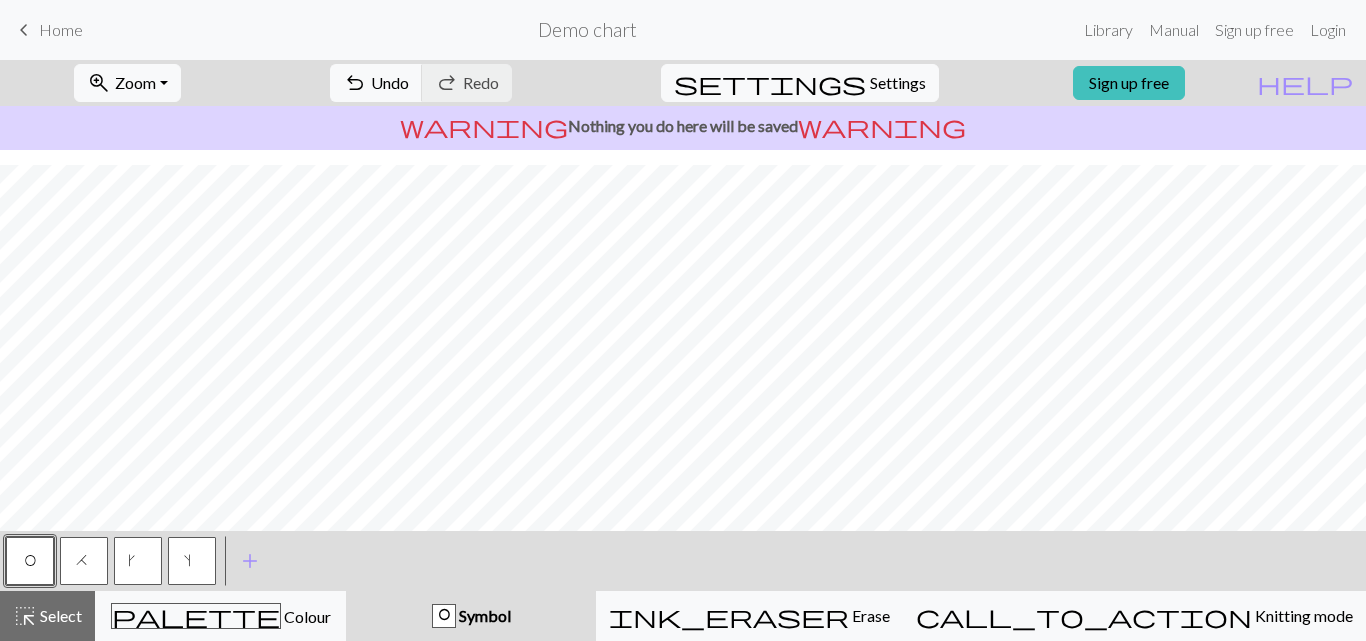 click on "k" at bounding box center [138, 561] 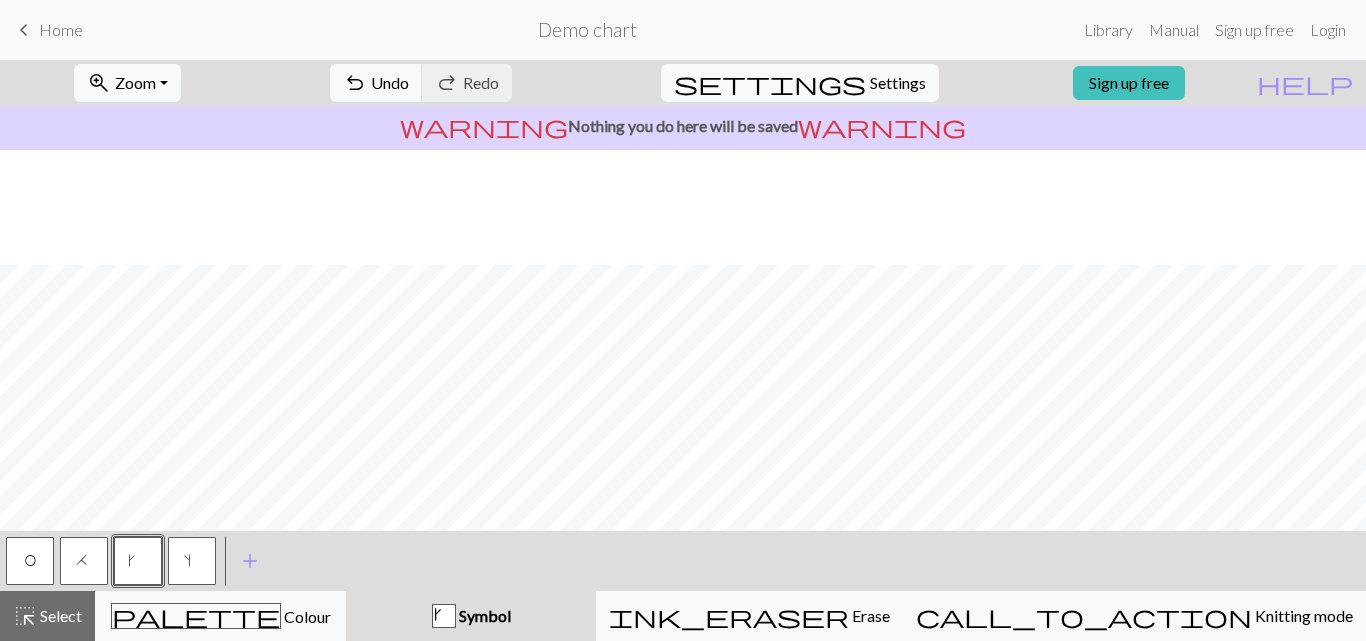scroll, scrollTop: 364, scrollLeft: 0, axis: vertical 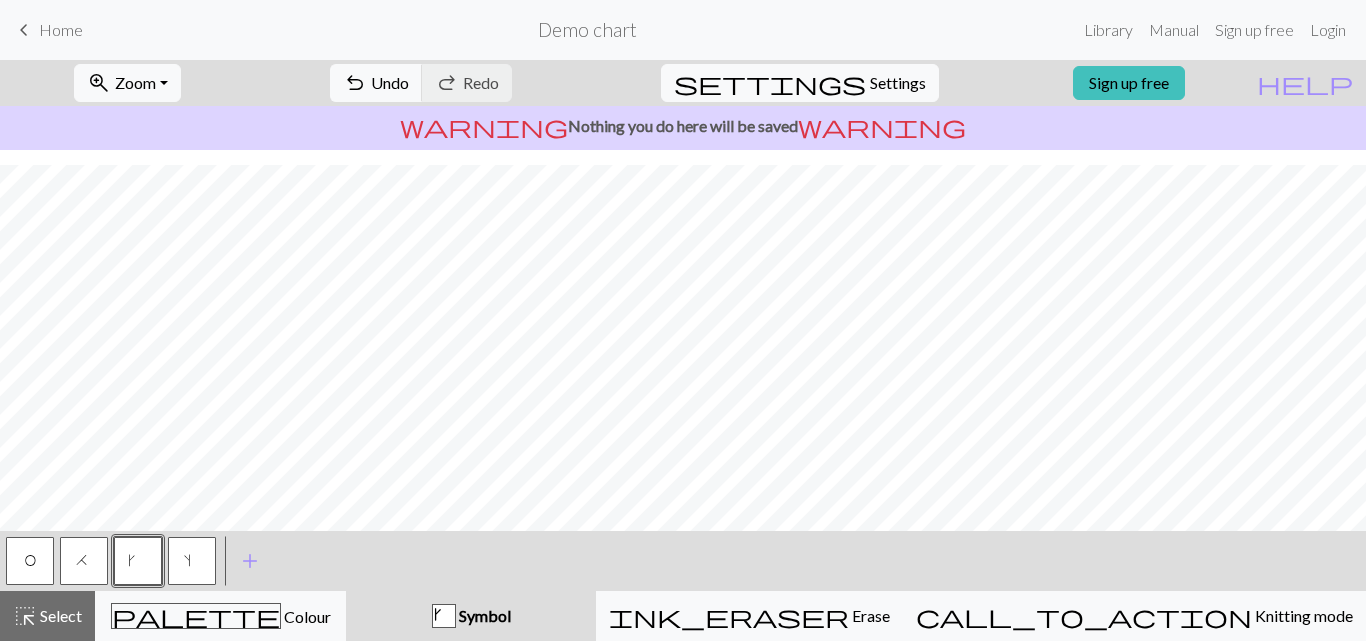click on "O" at bounding box center (30, 561) 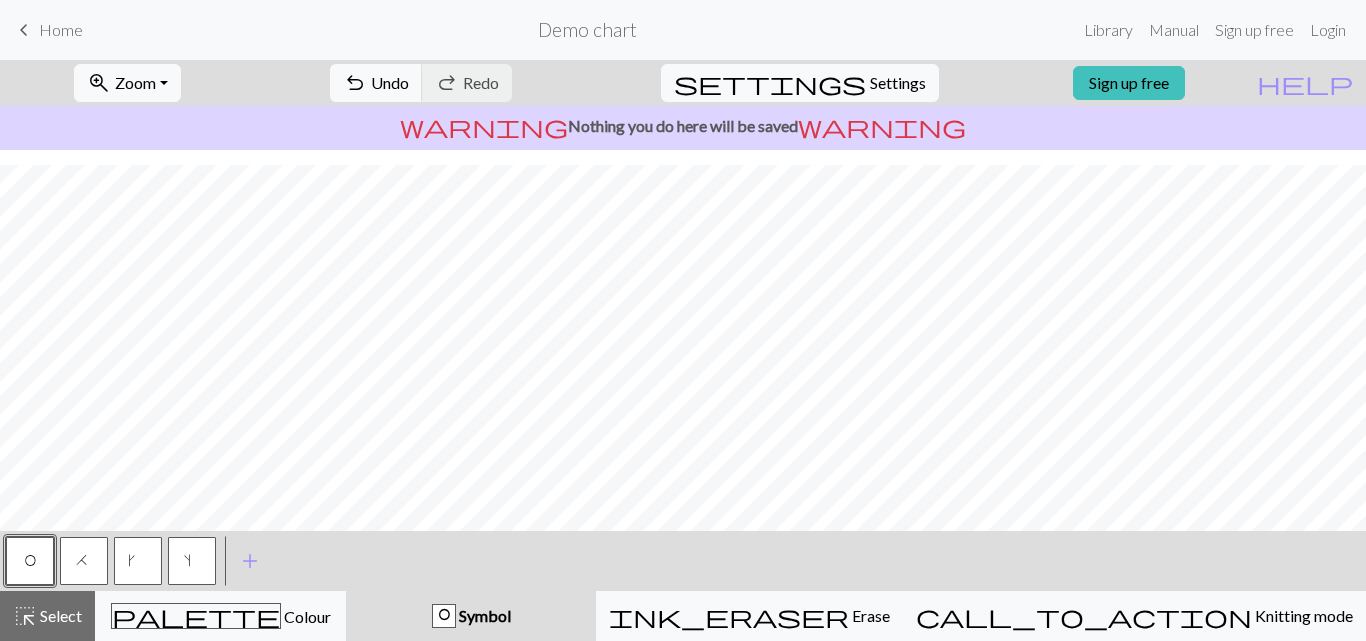 click on "O" at bounding box center (30, 563) 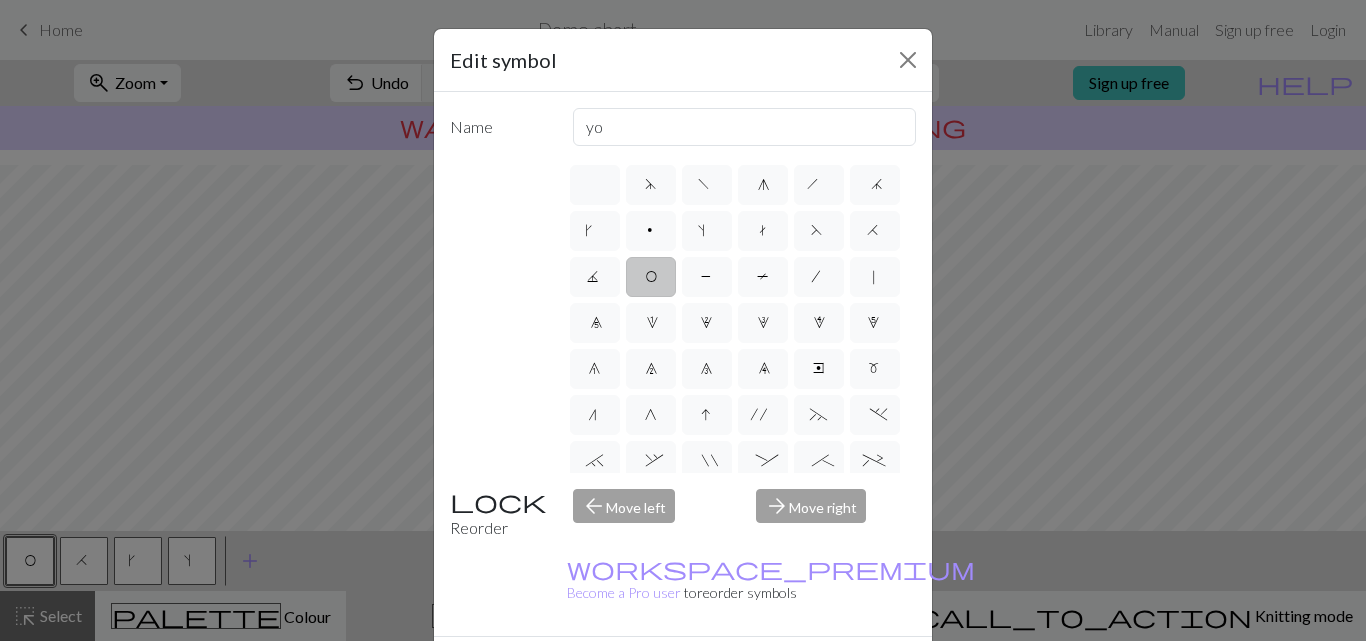 click on "Done" at bounding box center [803, 672] 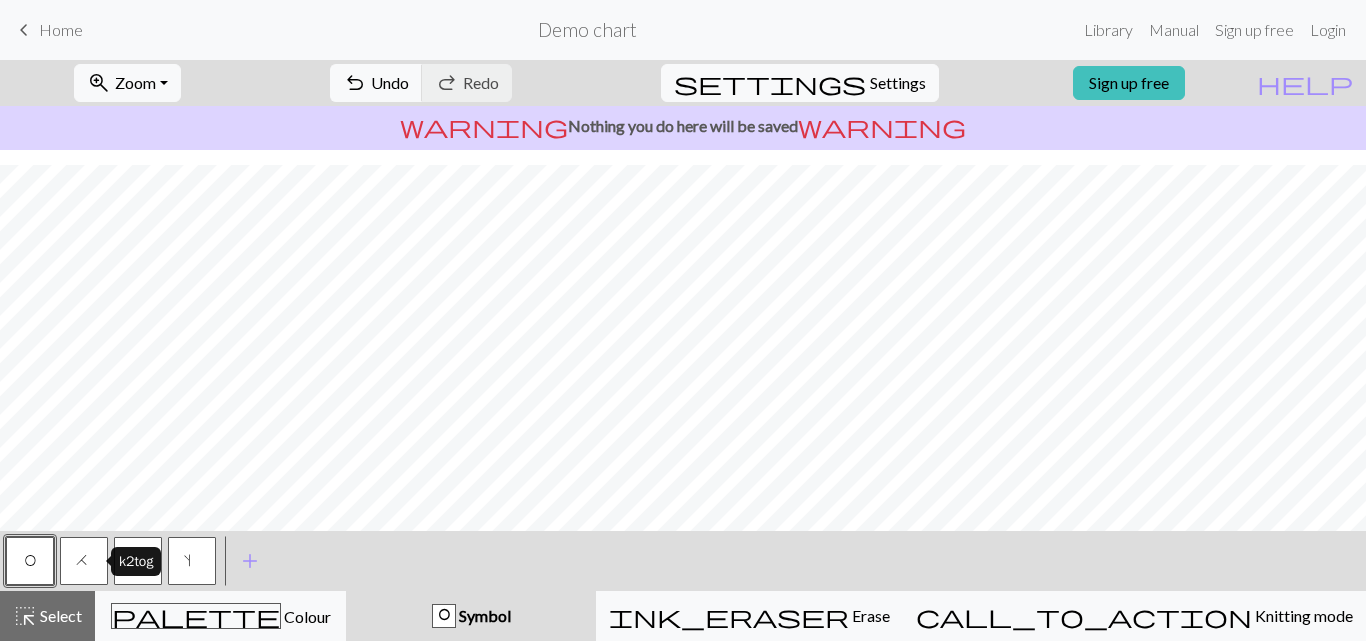 click on "H" at bounding box center [84, 563] 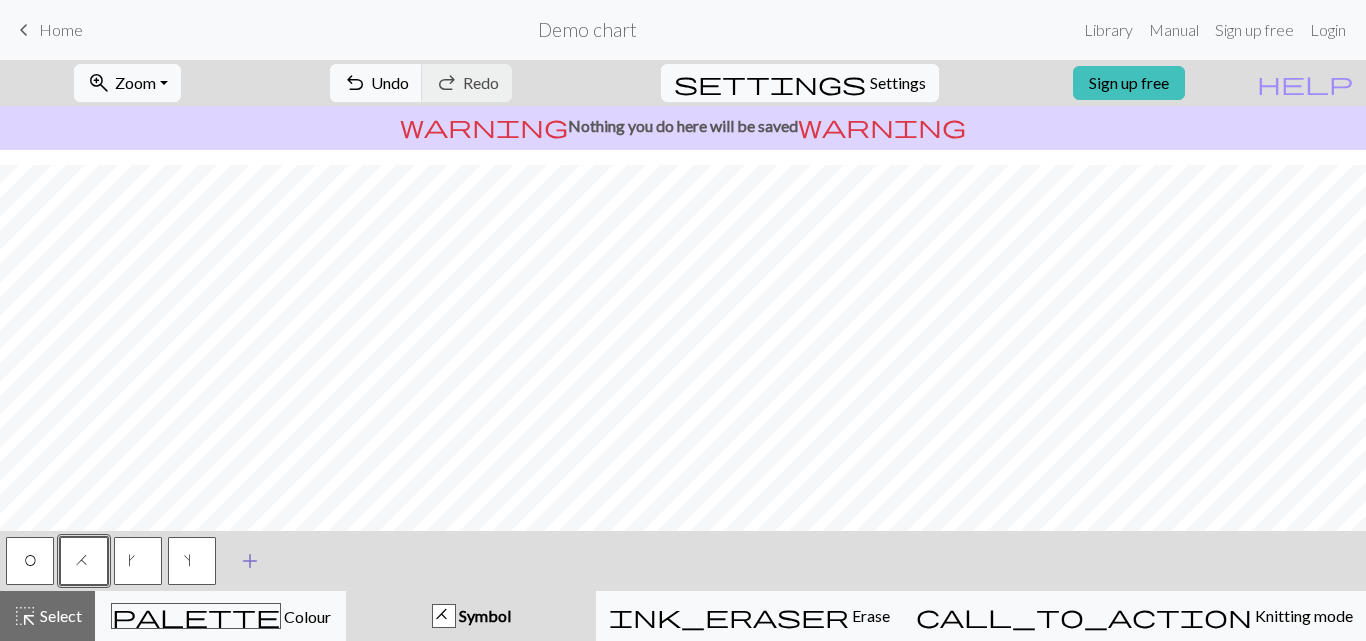 click on "add" at bounding box center [250, 561] 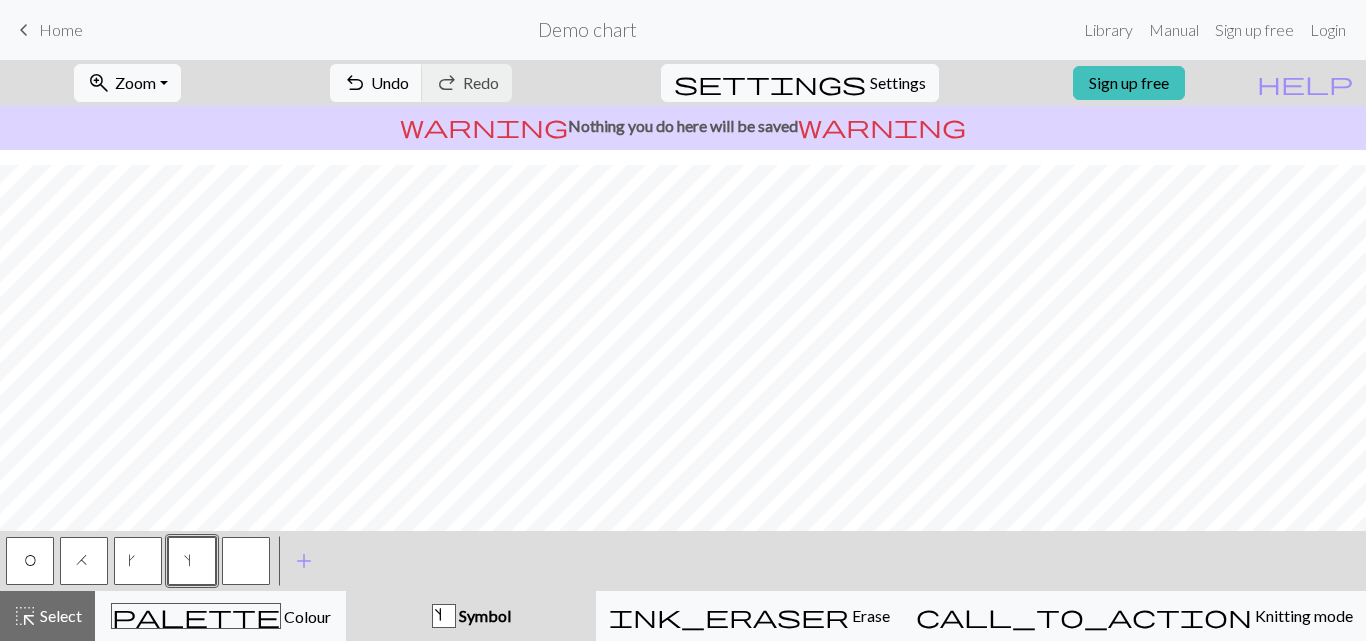 click at bounding box center [246, 561] 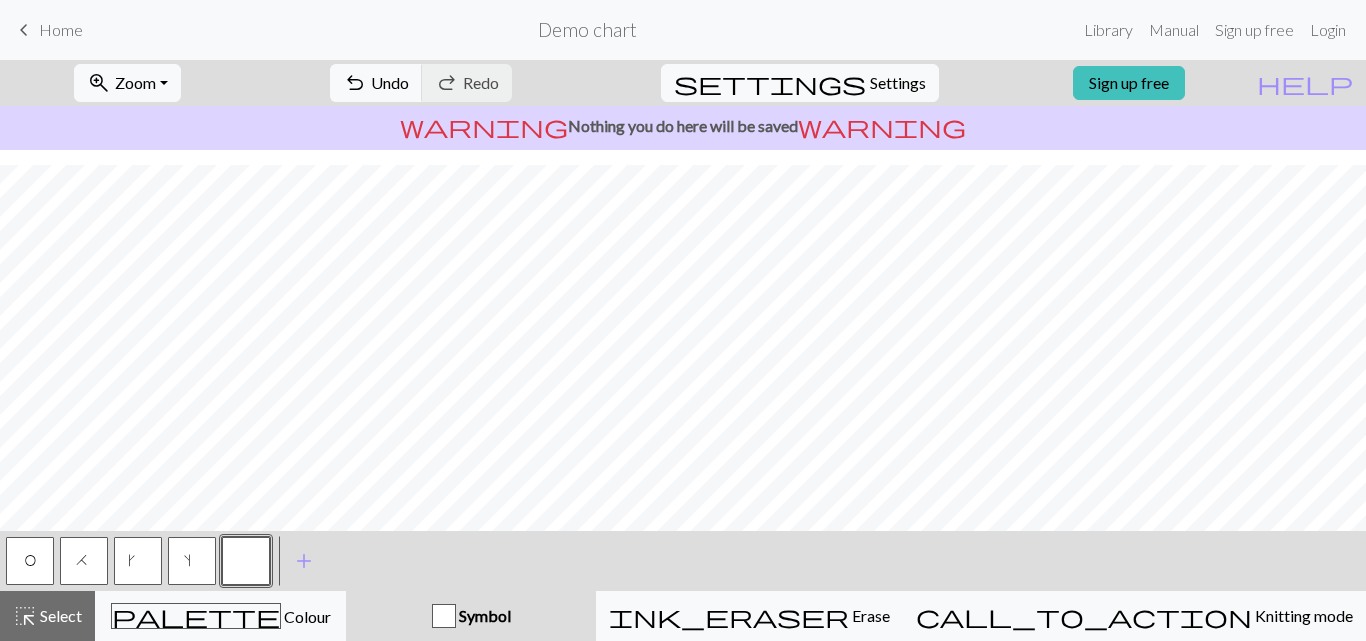 click on "O" at bounding box center (30, 563) 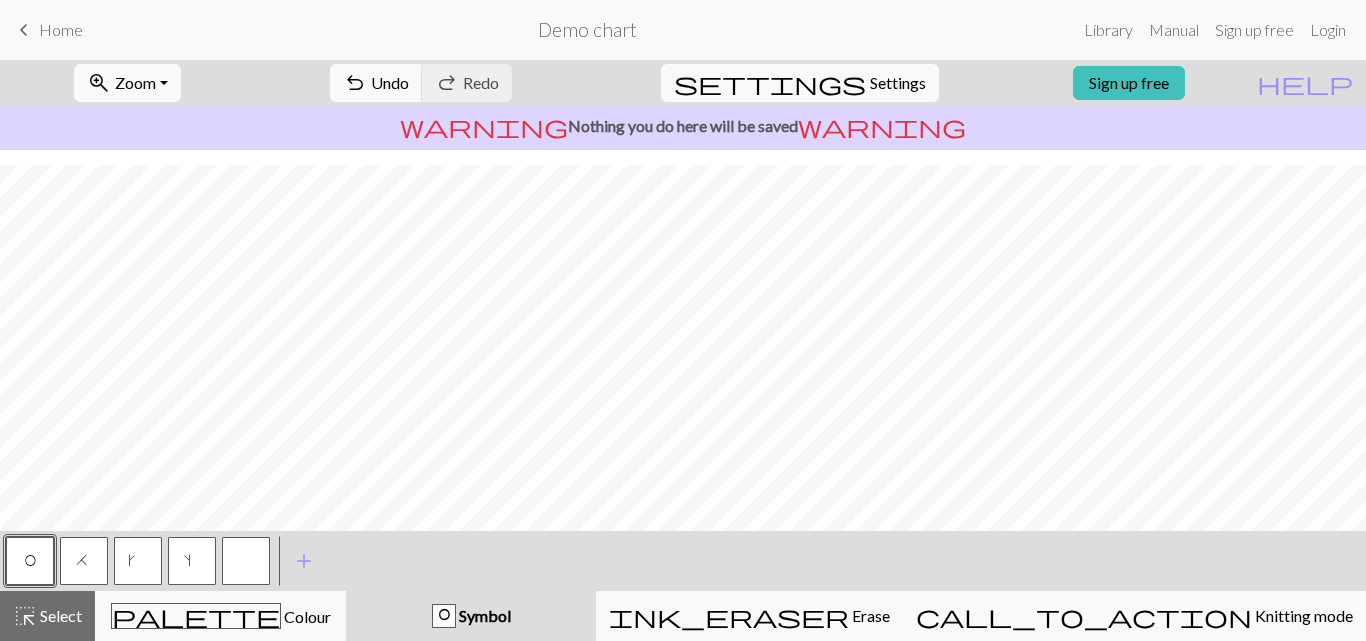 click at bounding box center (246, 561) 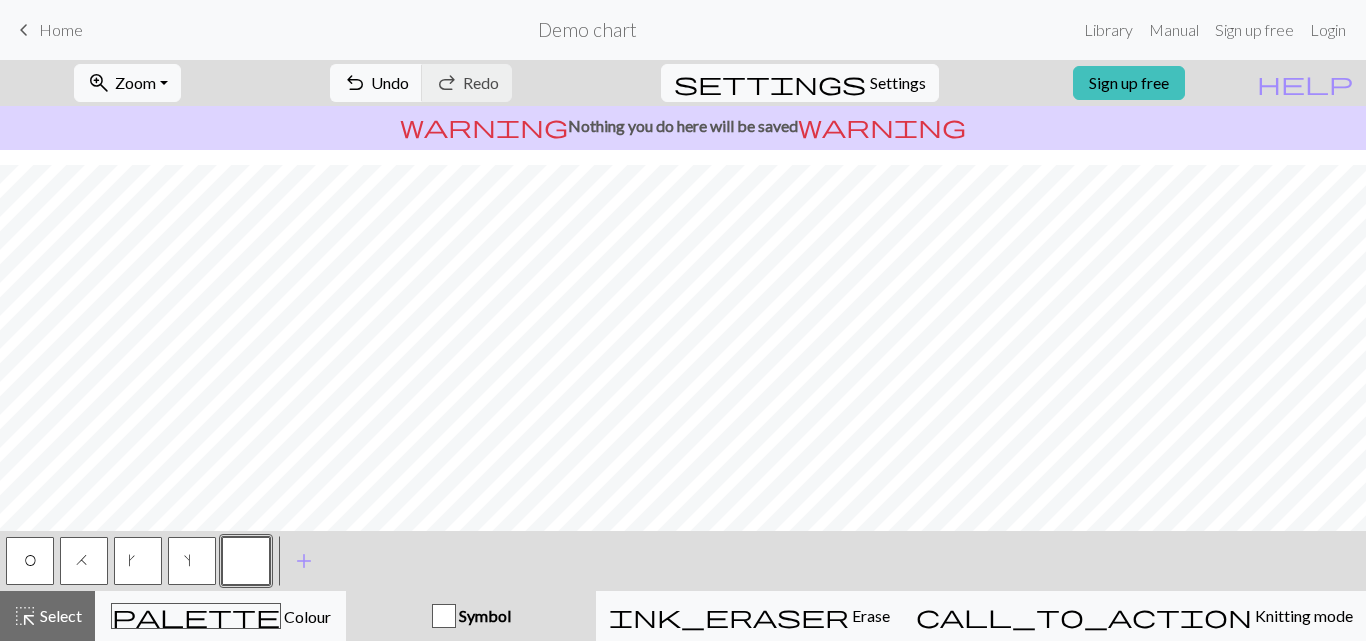 click on "O" at bounding box center (30, 563) 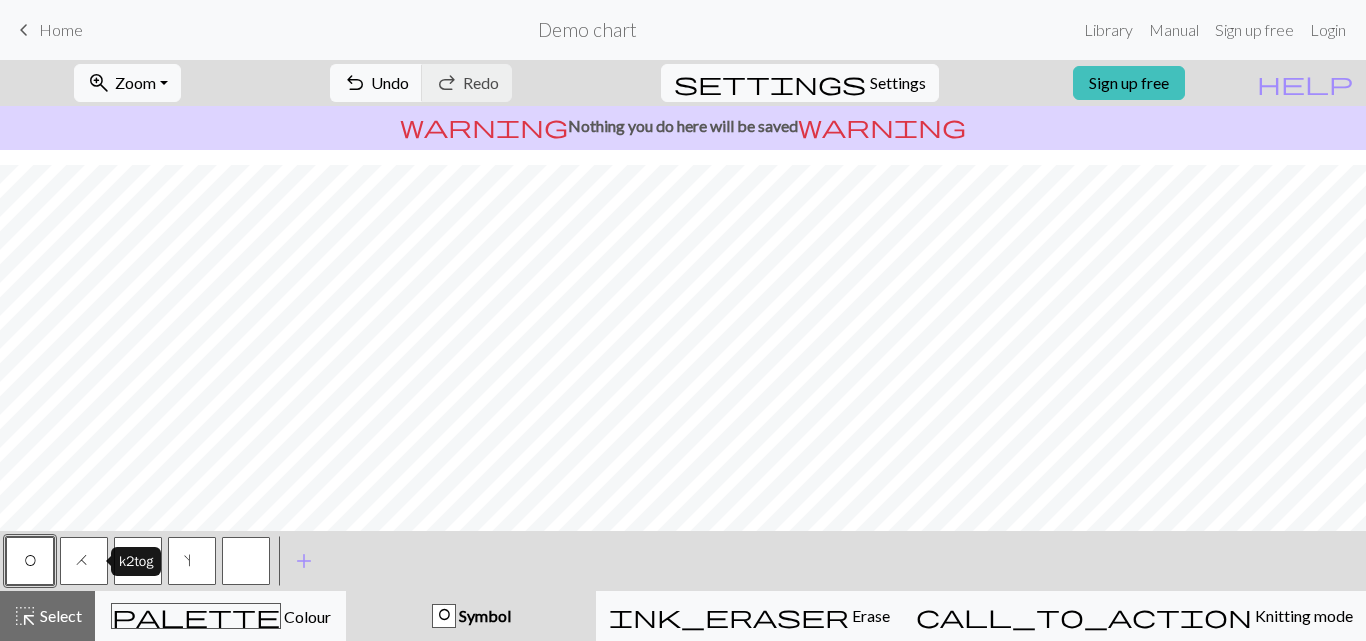 click on "H" at bounding box center [84, 563] 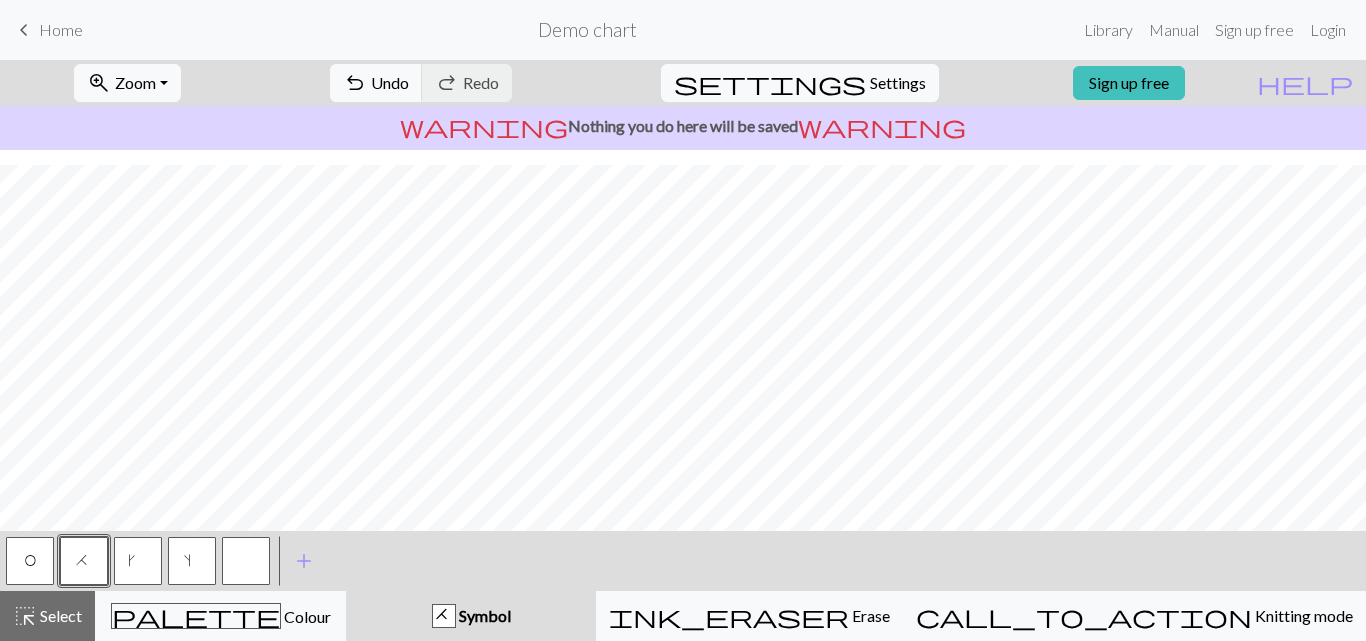 click on "O" at bounding box center (30, 563) 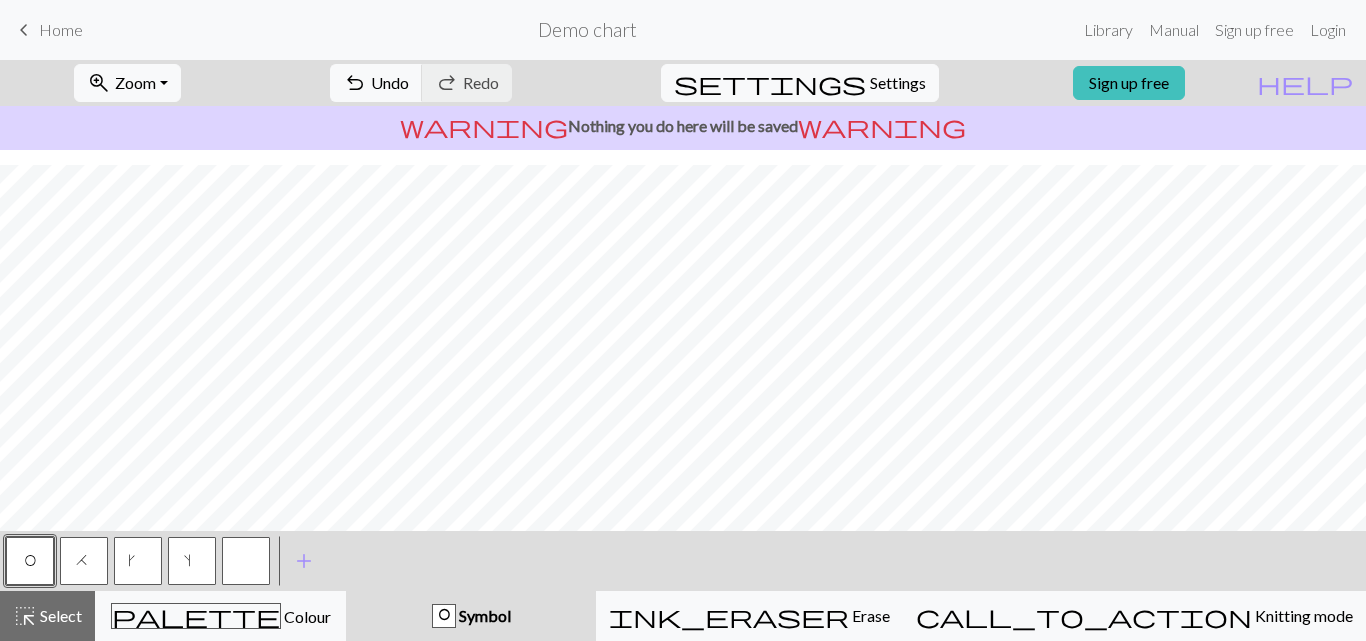 click on "H" at bounding box center [84, 561] 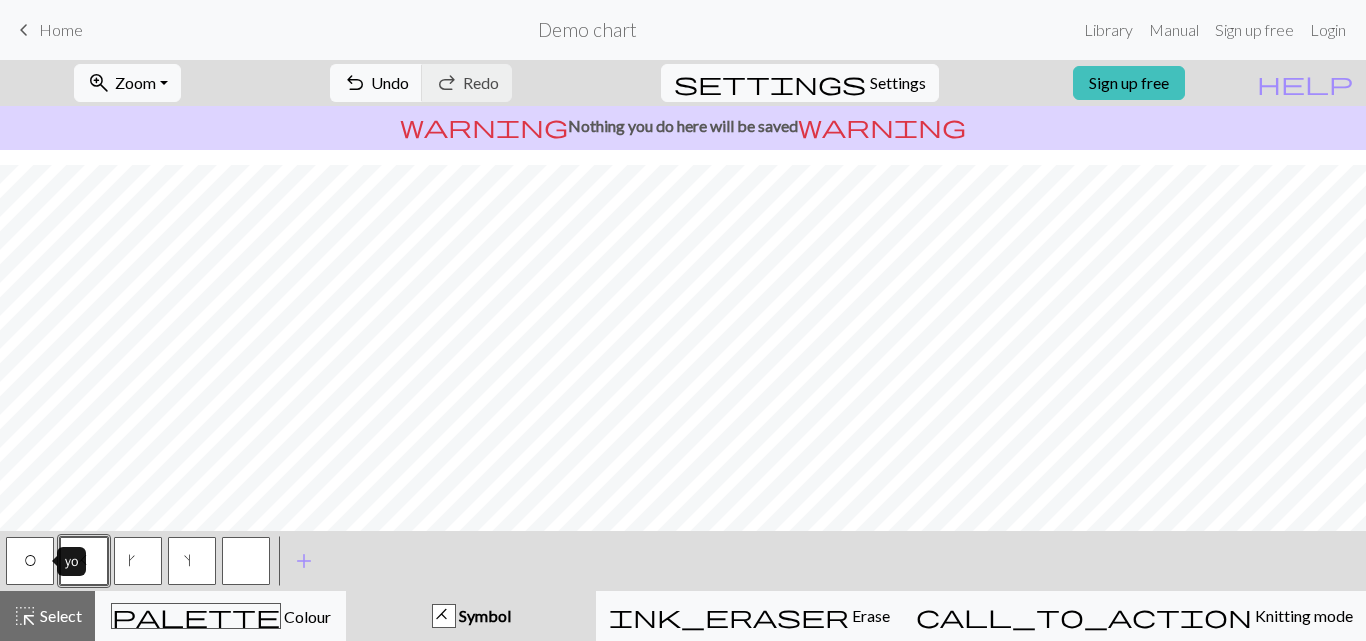 click on "O" at bounding box center [30, 563] 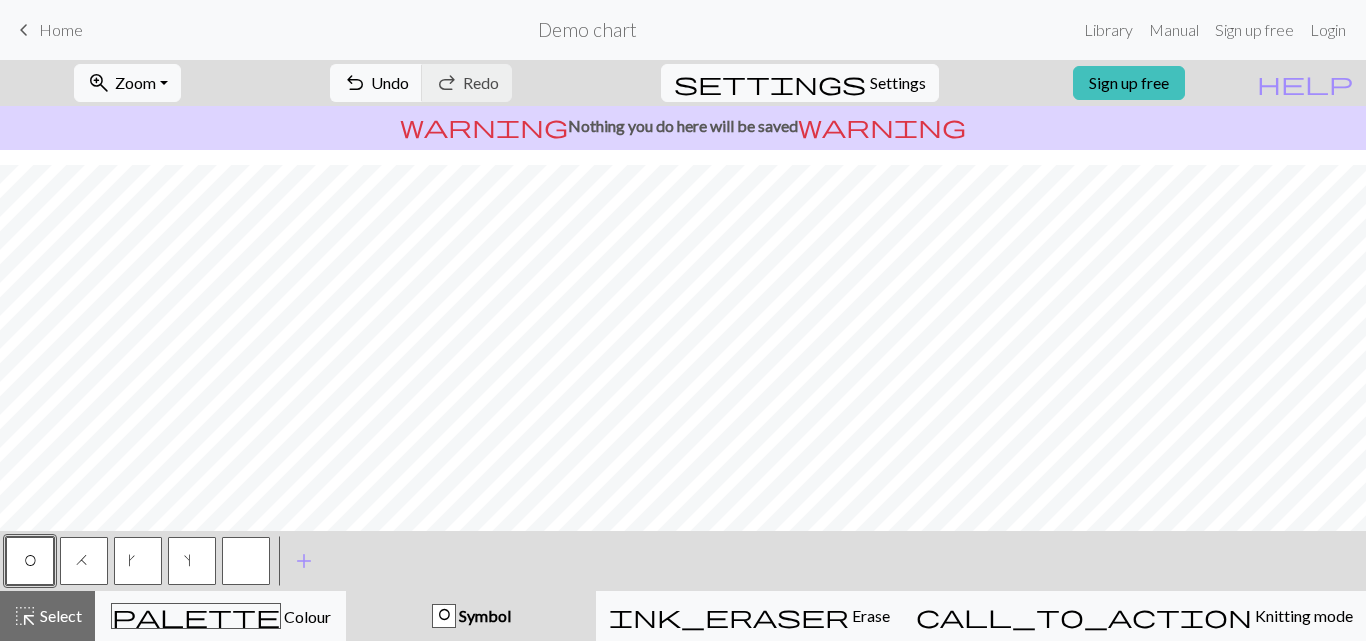 click on "zoom_in Zoom Zoom Fit all Fit width Fit height 50% 100% 150% 200% undo Undo Undo redo Redo Redo settings  Settings Sign up free help Show me around warning  Nothing you do here will be saved  warning < O H k s > add Add a  symbol highlight_alt   Select   Select palette   Colour   Colour O   Symbol ink_eraser   Erase   Erase call_to_action   Knitting mode   Knitting mode" at bounding box center [683, 350] 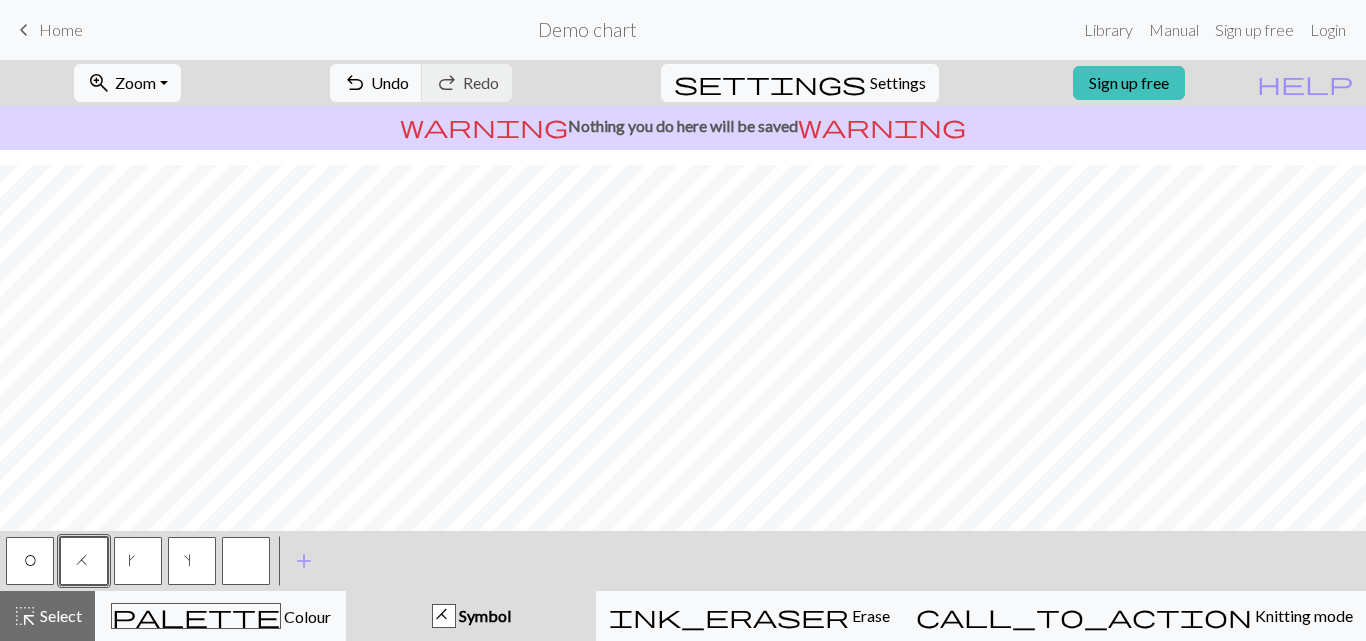 click on "O" at bounding box center [30, 561] 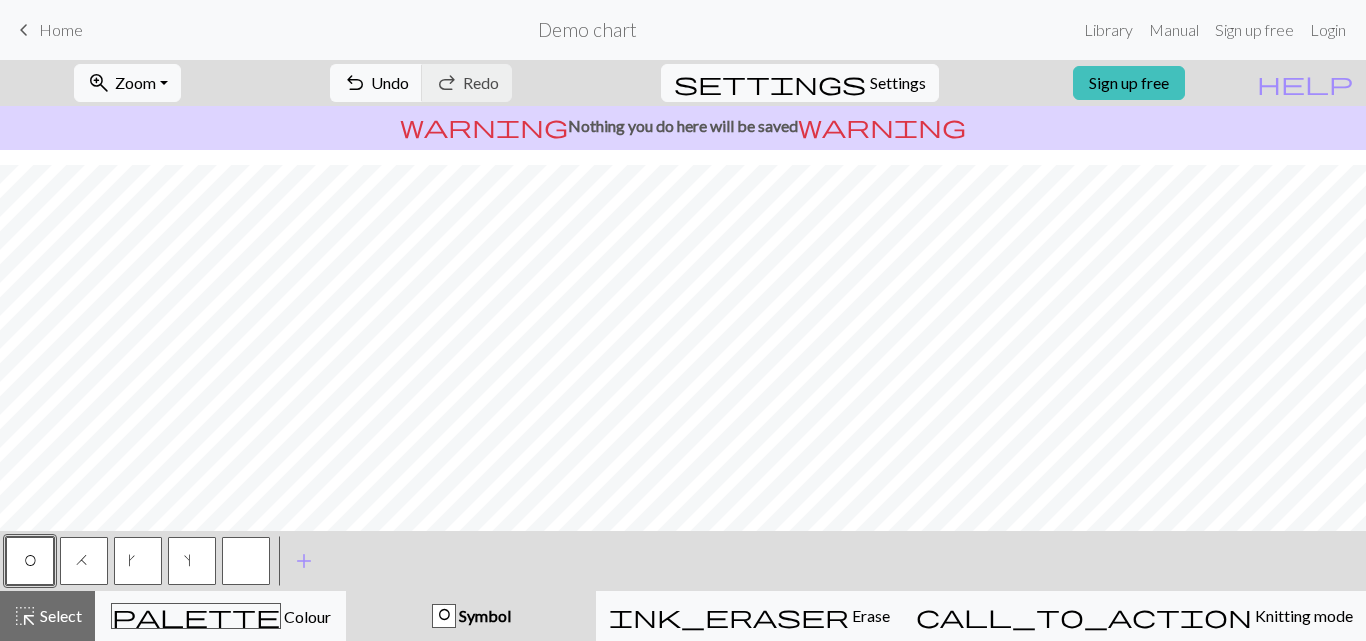 click at bounding box center [246, 561] 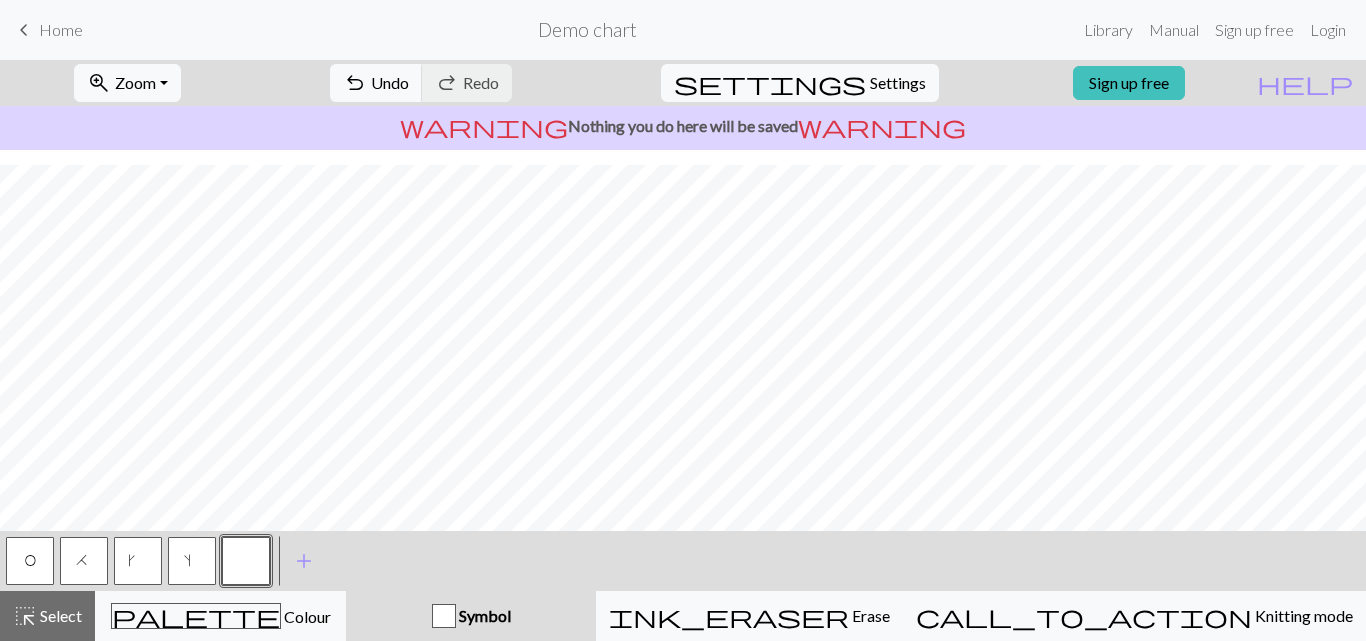 click on "O" at bounding box center (30, 561) 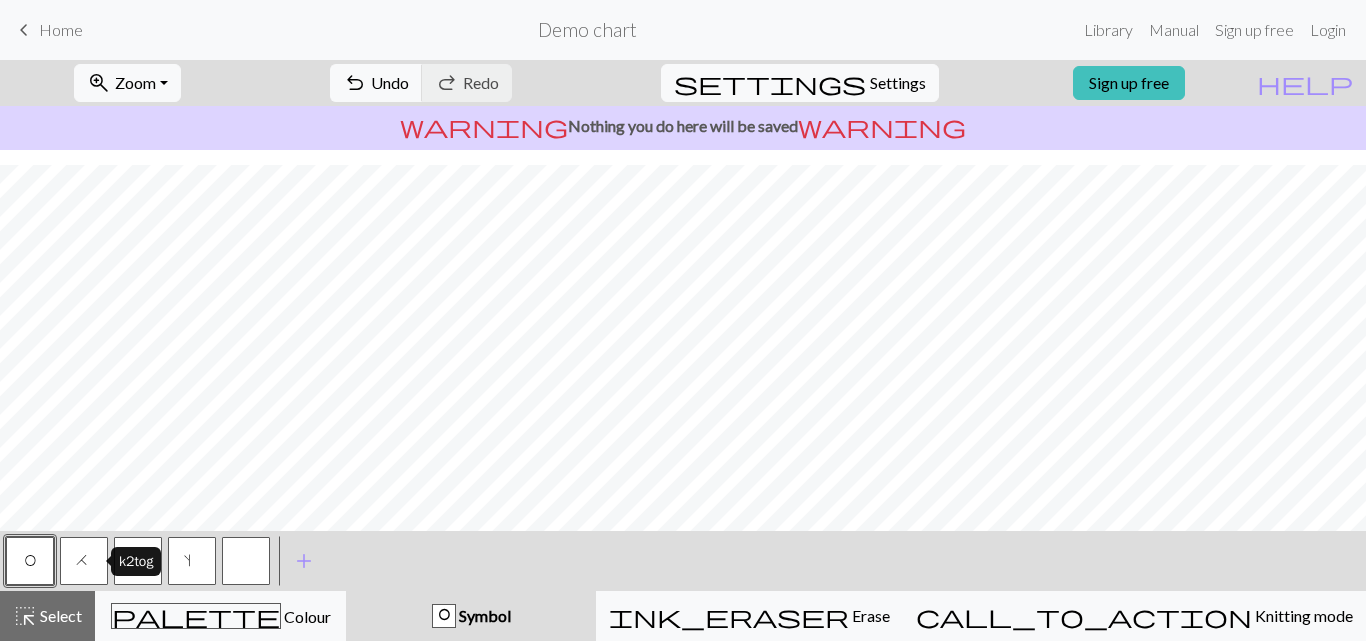 click on "H" at bounding box center [84, 563] 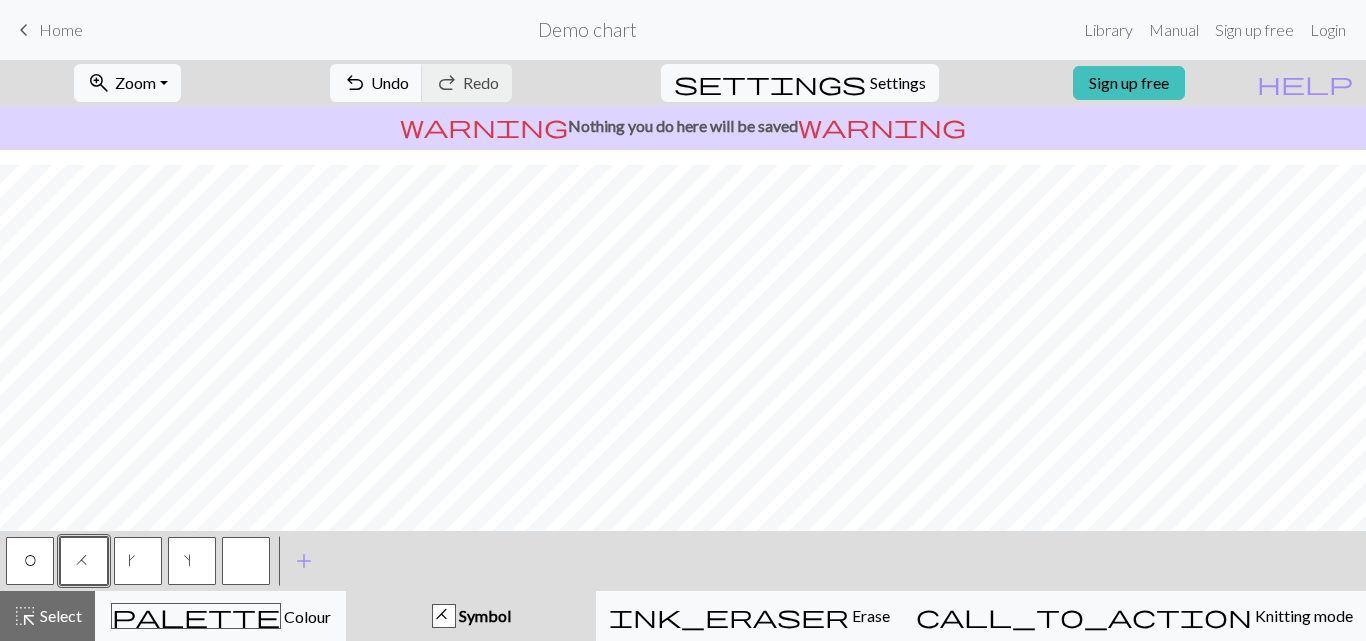 click at bounding box center (246, 561) 